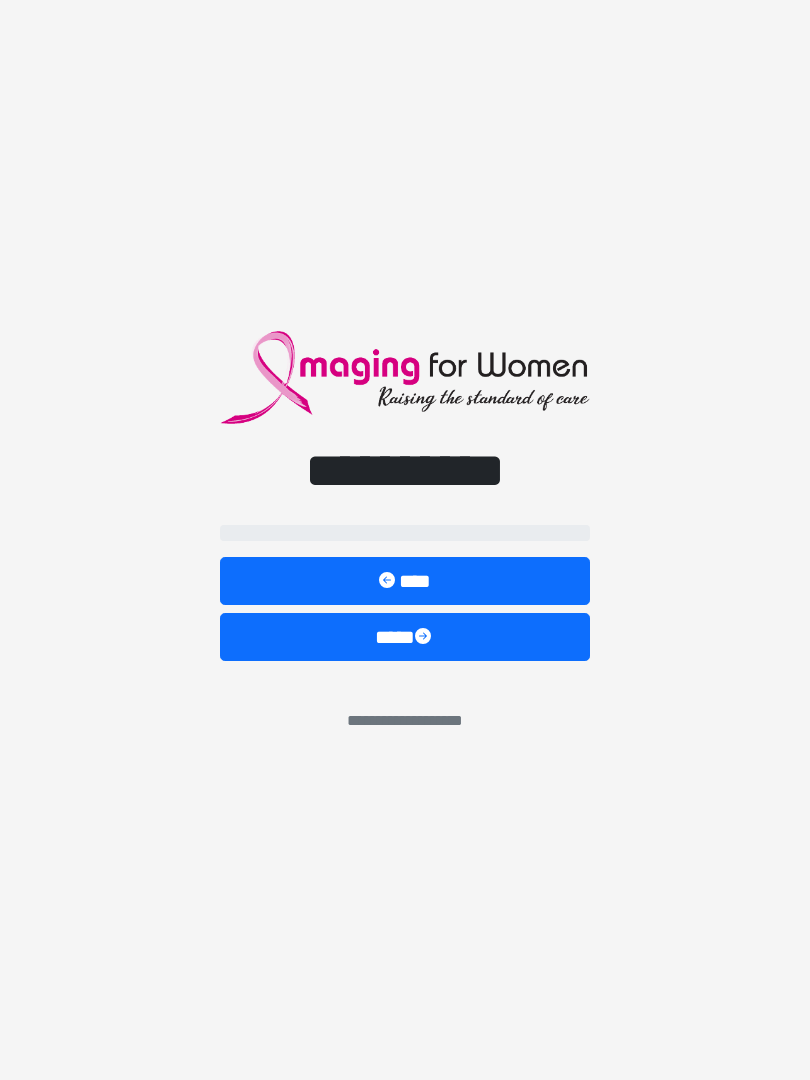 scroll, scrollTop: 0, scrollLeft: 0, axis: both 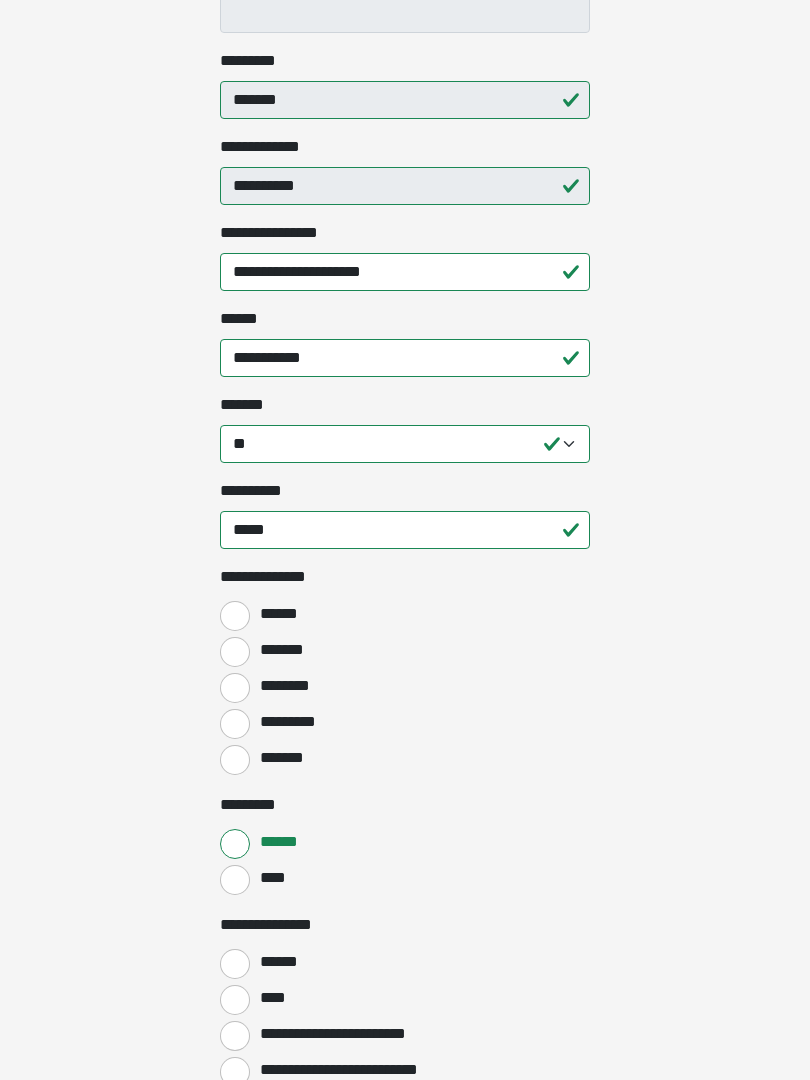 click on "*******" at bounding box center [283, 651] 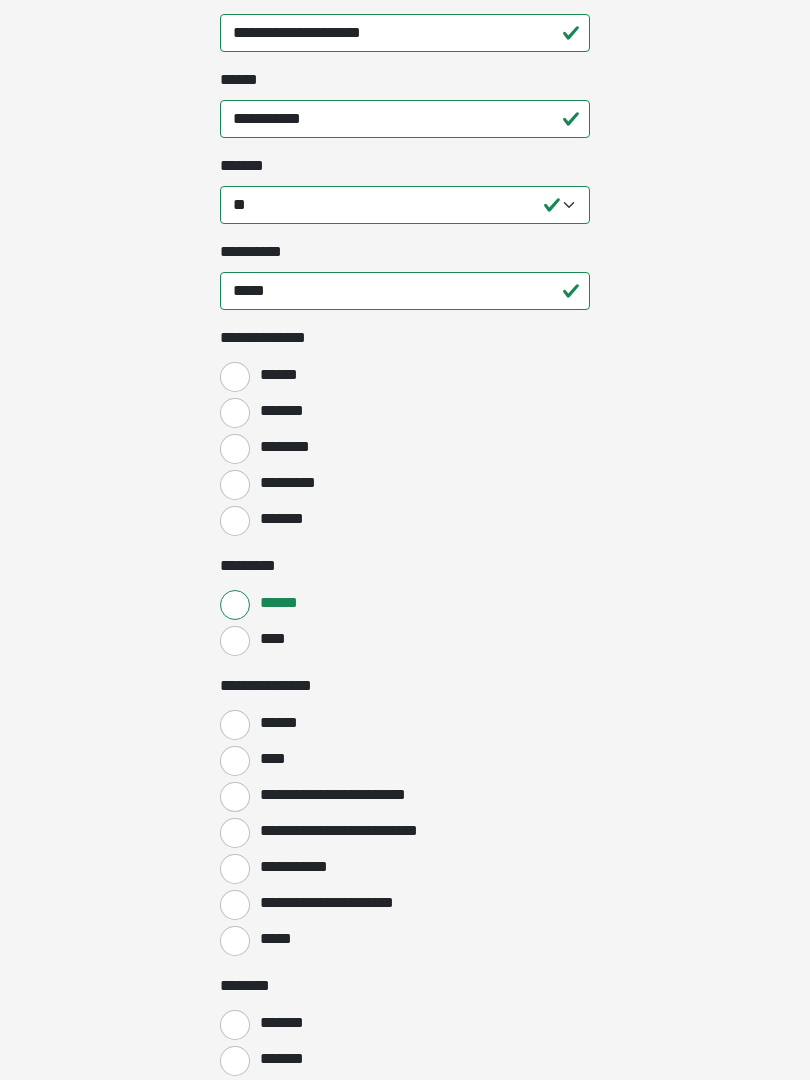 scroll, scrollTop: 729, scrollLeft: 0, axis: vertical 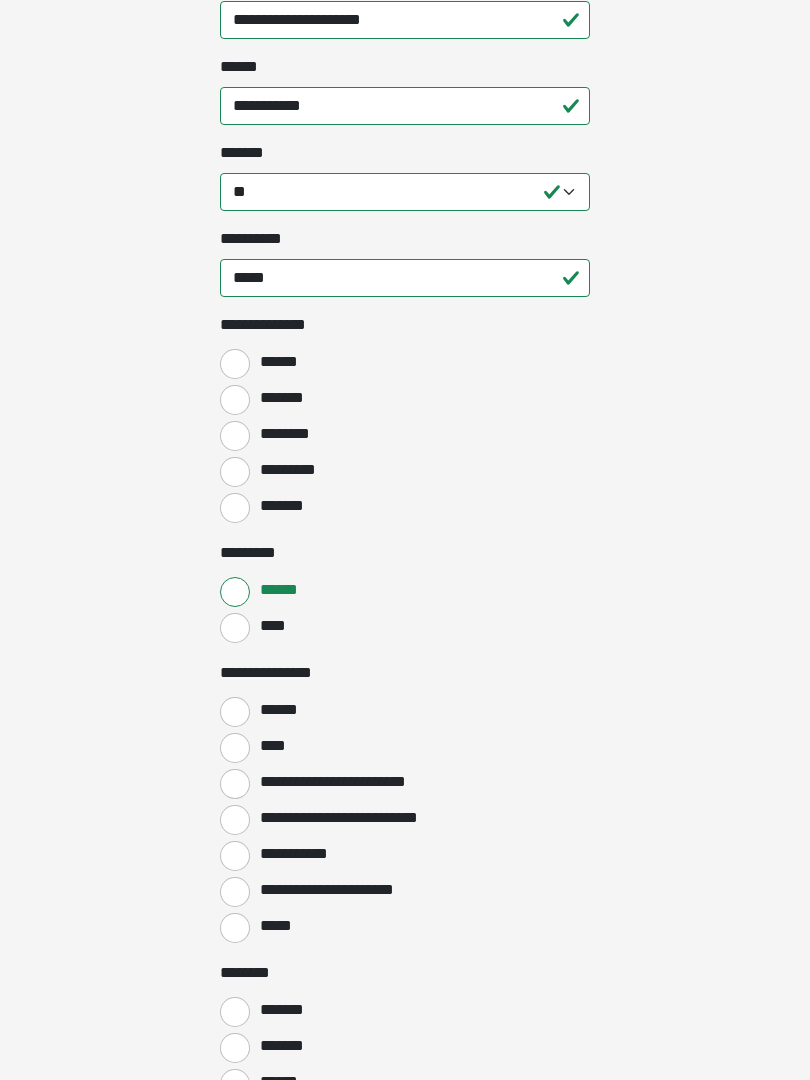 click on "******" at bounding box center [281, 710] 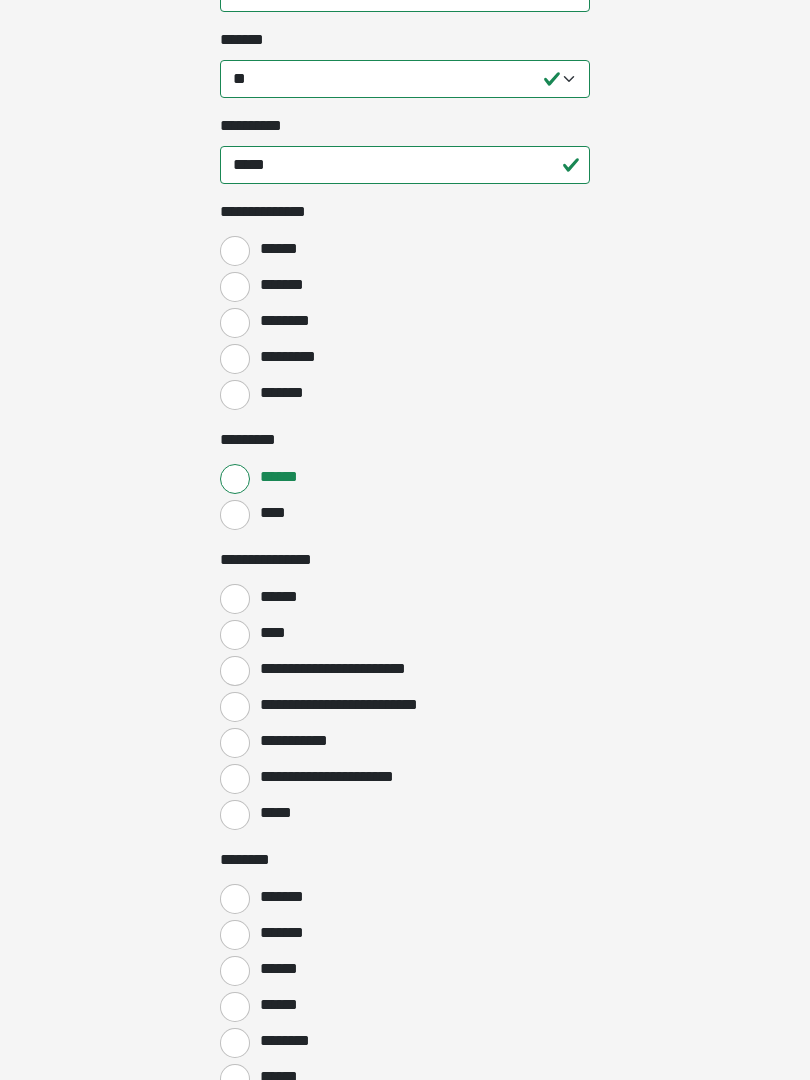 scroll, scrollTop: 845, scrollLeft: 0, axis: vertical 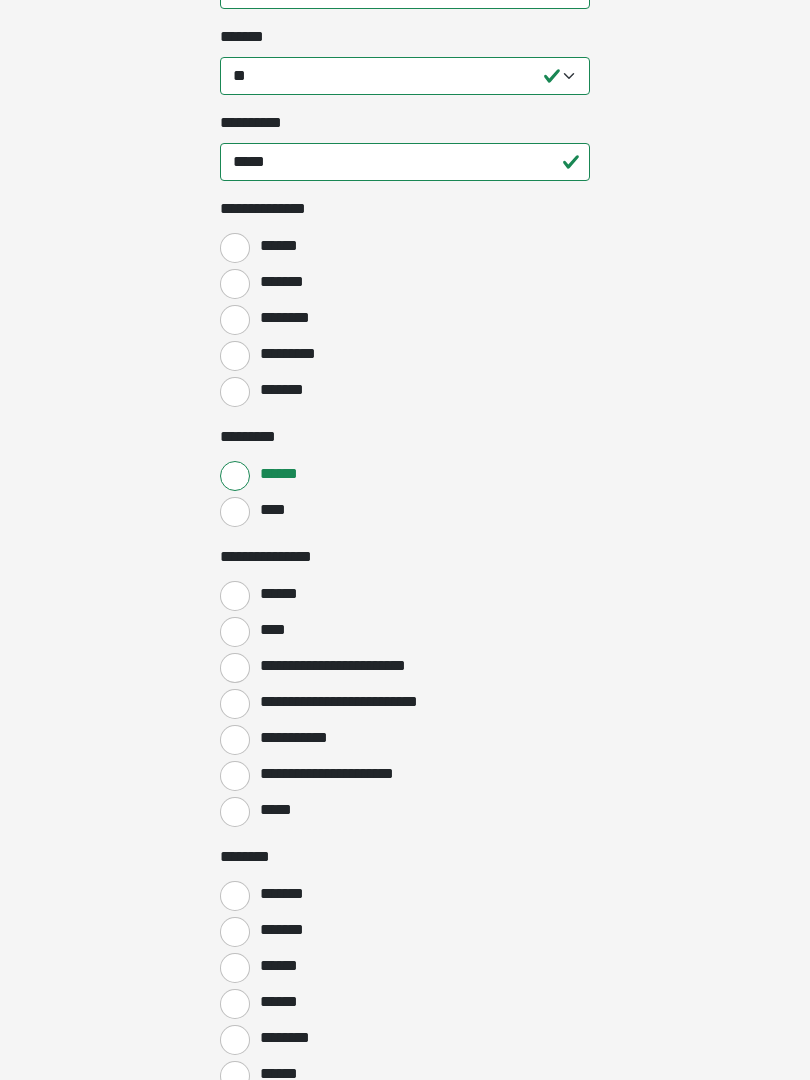 click on "*******" at bounding box center (235, 896) 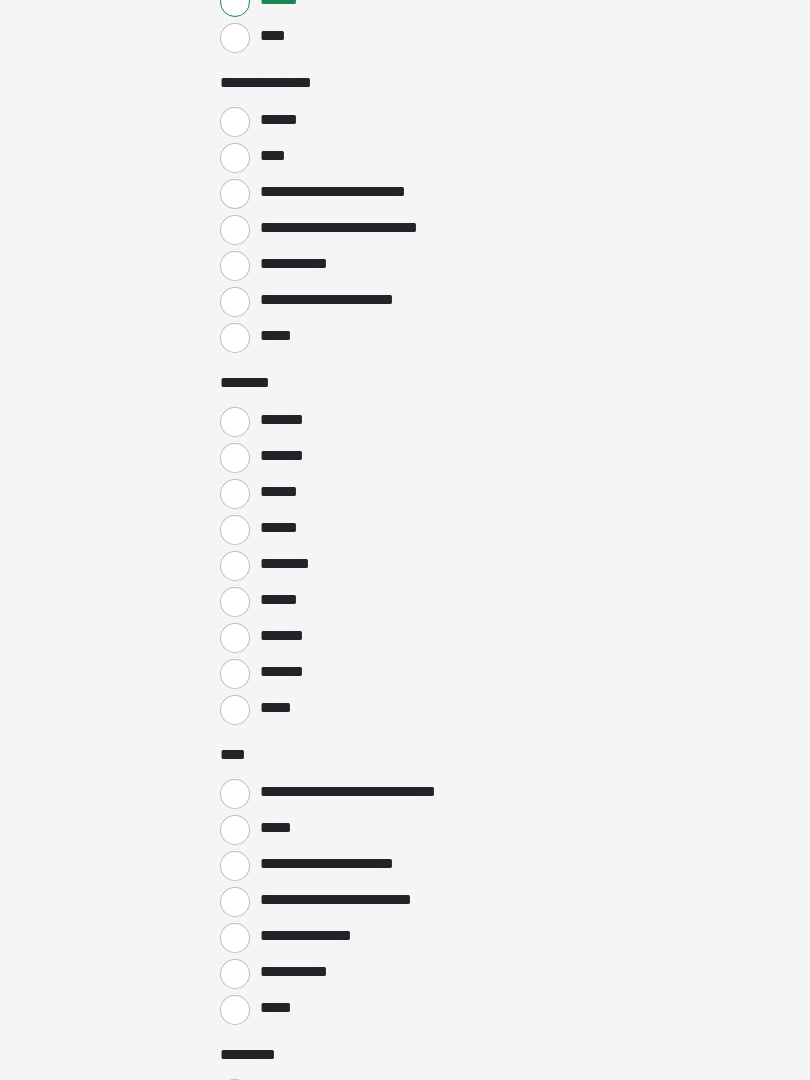 scroll, scrollTop: 1320, scrollLeft: 0, axis: vertical 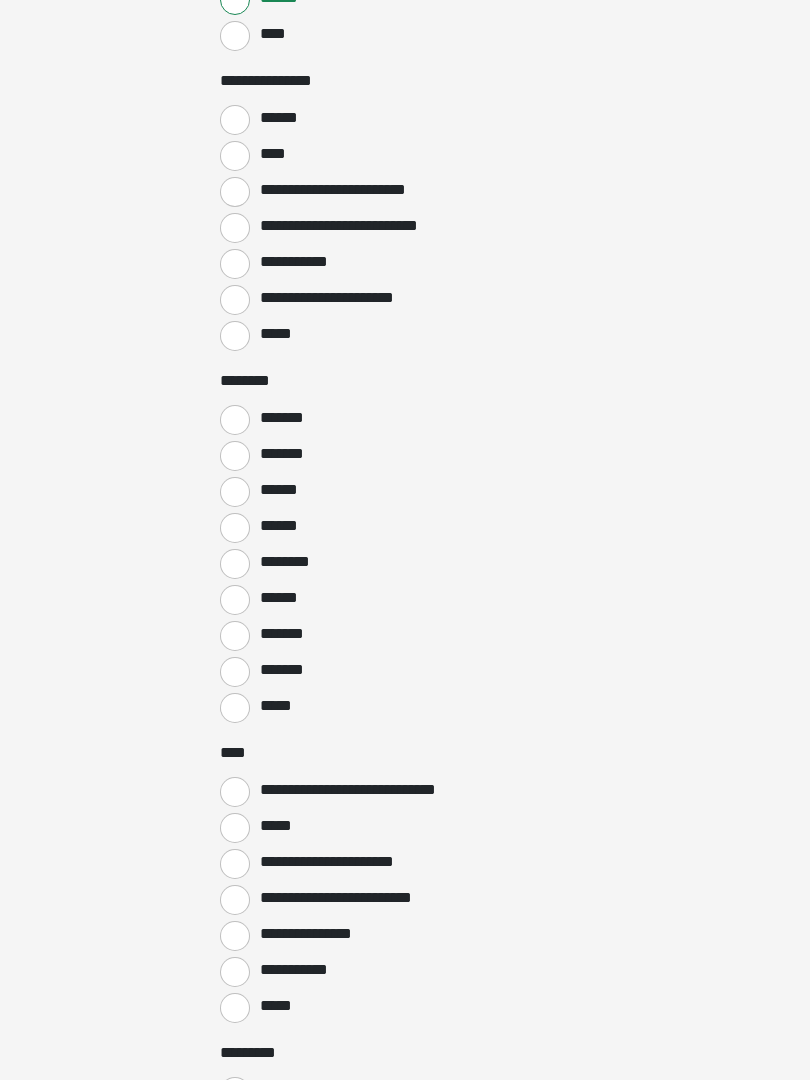 click on "**********" at bounding box center (339, 863) 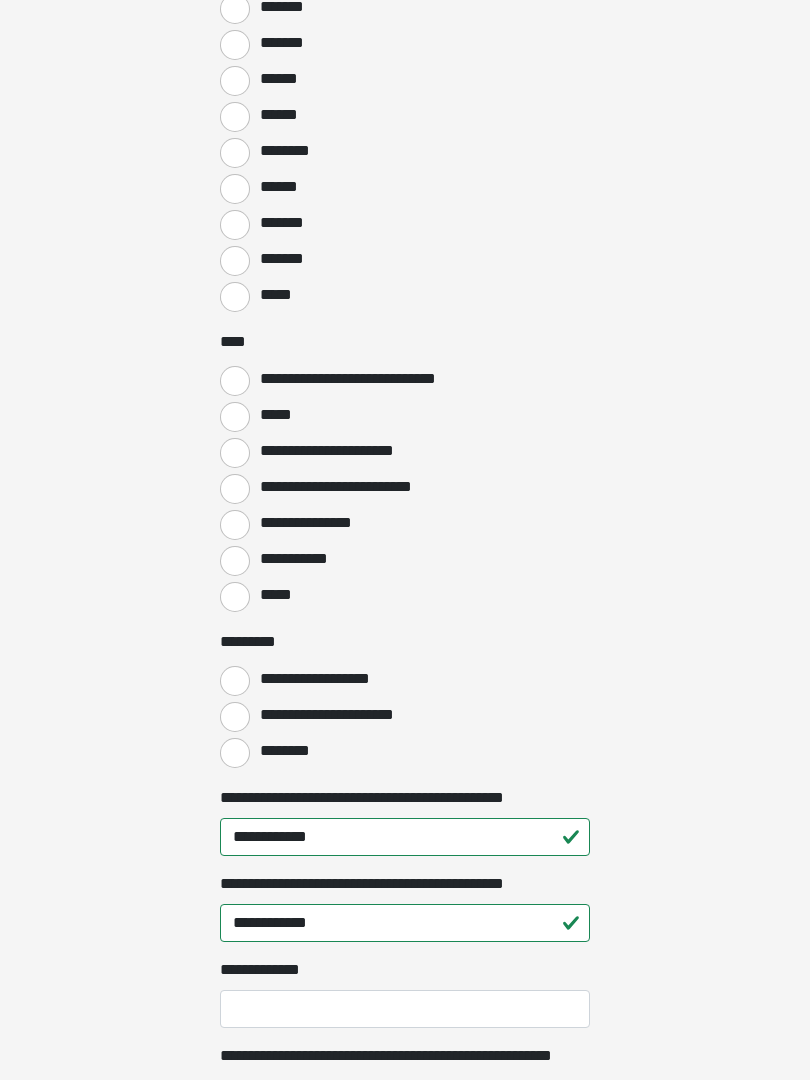 scroll, scrollTop: 1732, scrollLeft: 0, axis: vertical 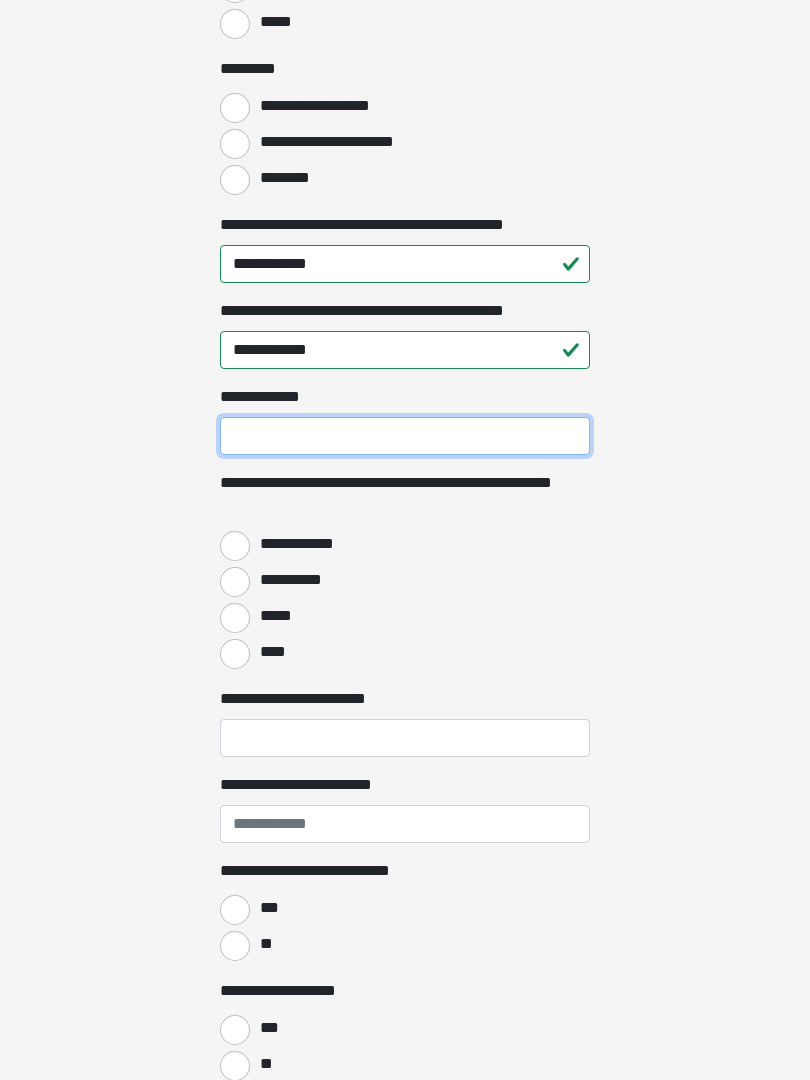 click on "**********" at bounding box center (405, 436) 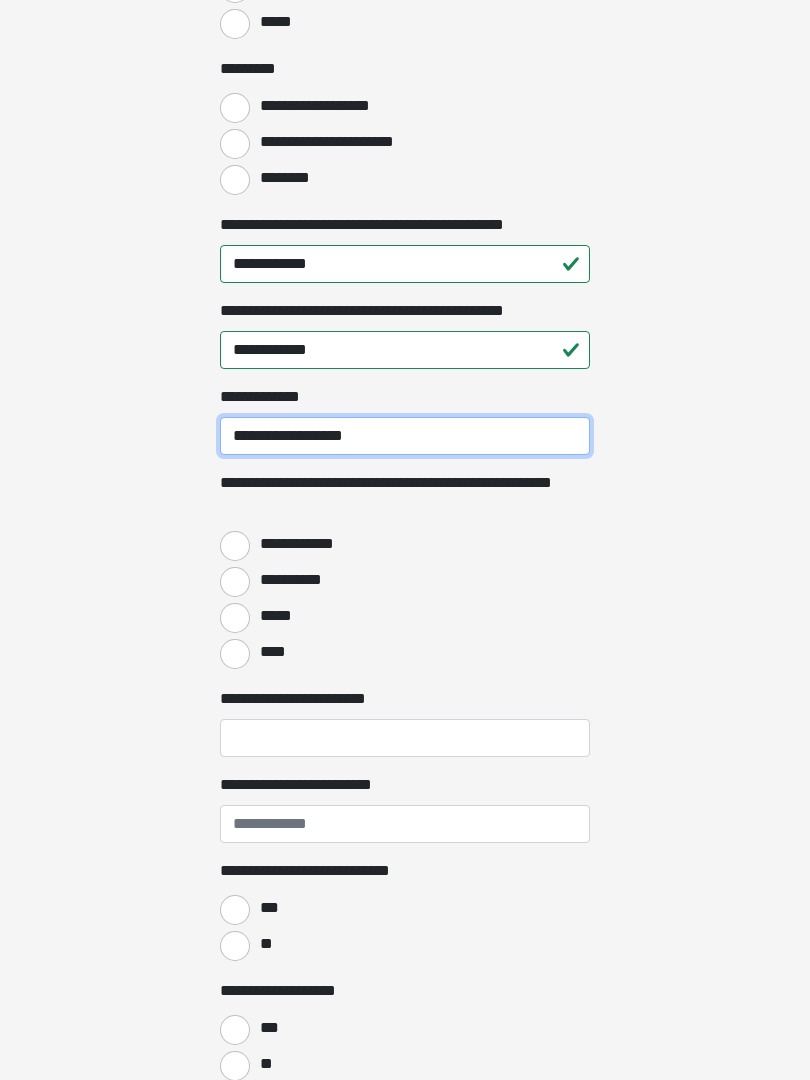 type on "**********" 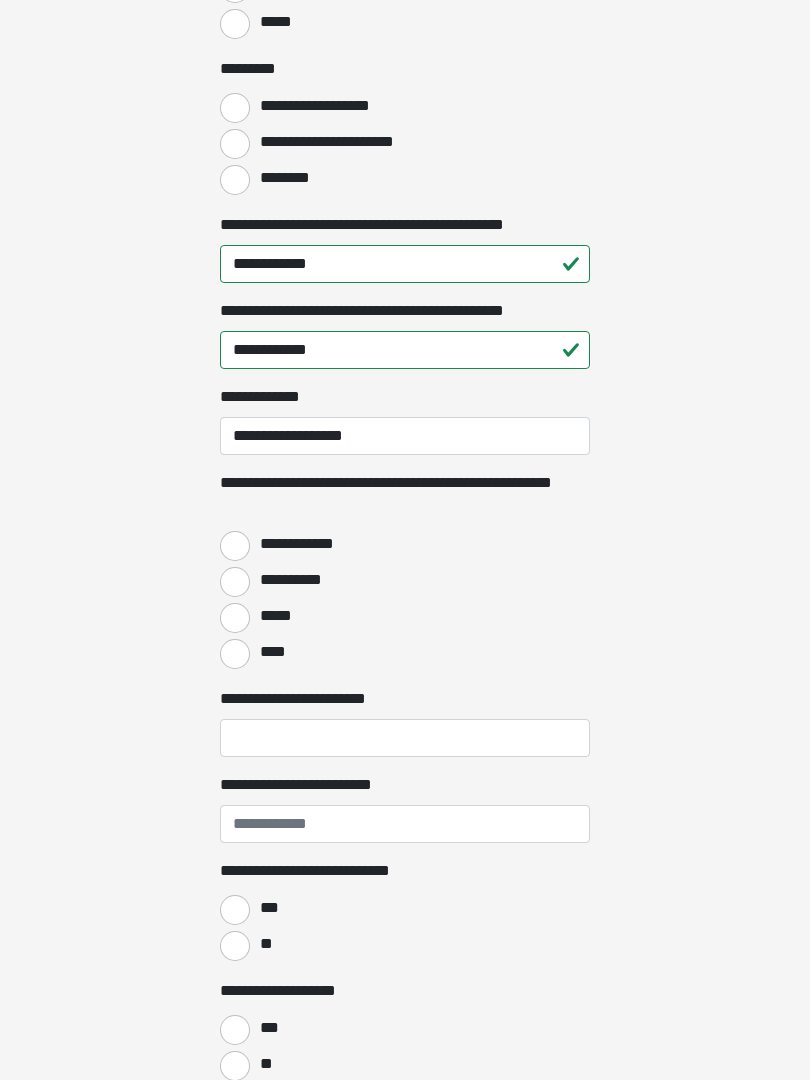 click on "**********" at bounding box center [405, 544] 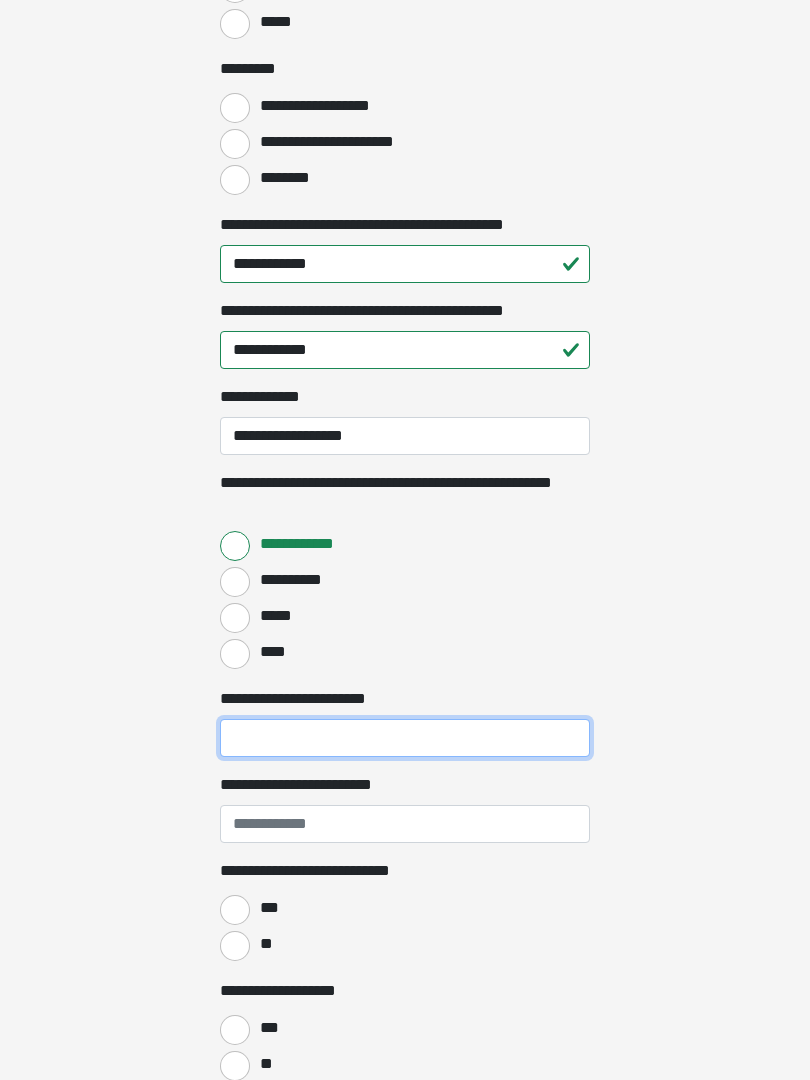 click on "**********" at bounding box center [405, 738] 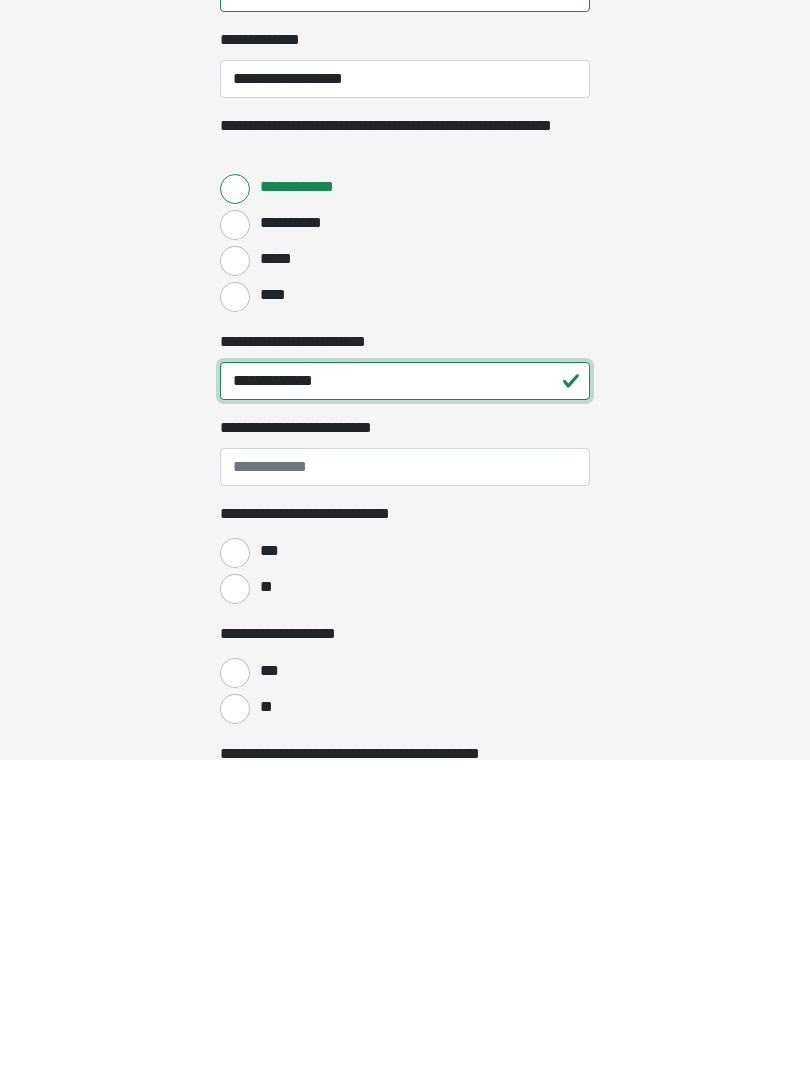type on "**********" 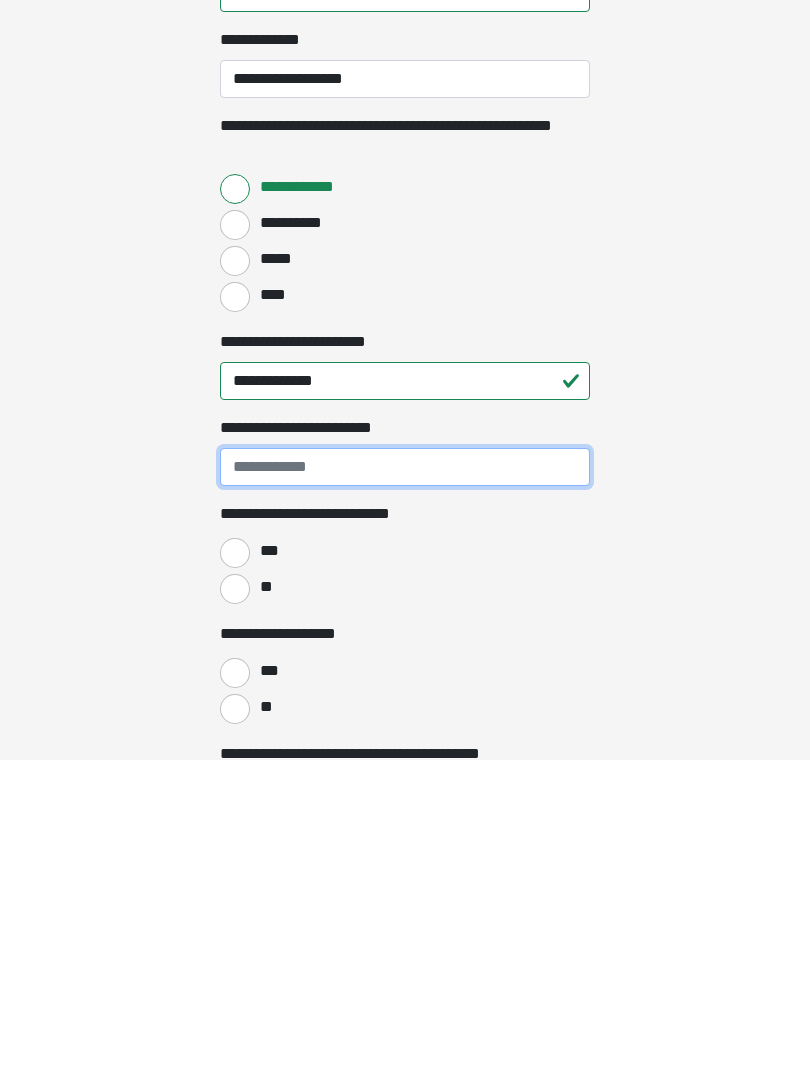click on "**********" at bounding box center (405, 787) 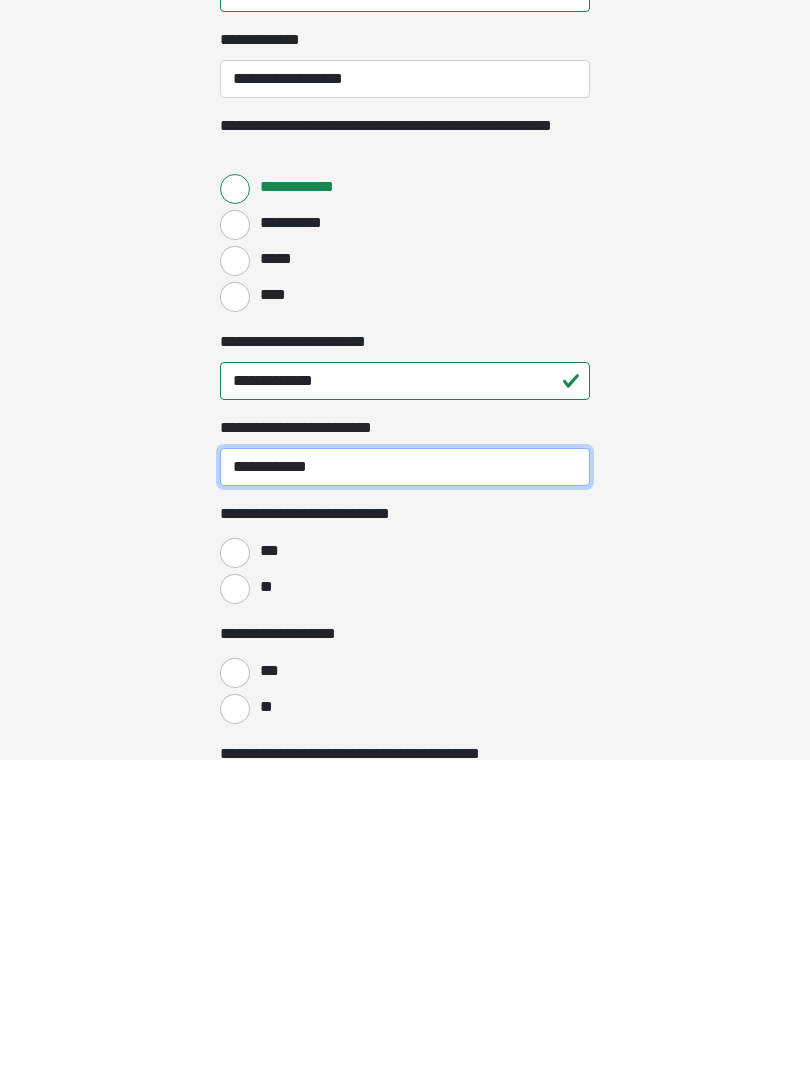 type on "**********" 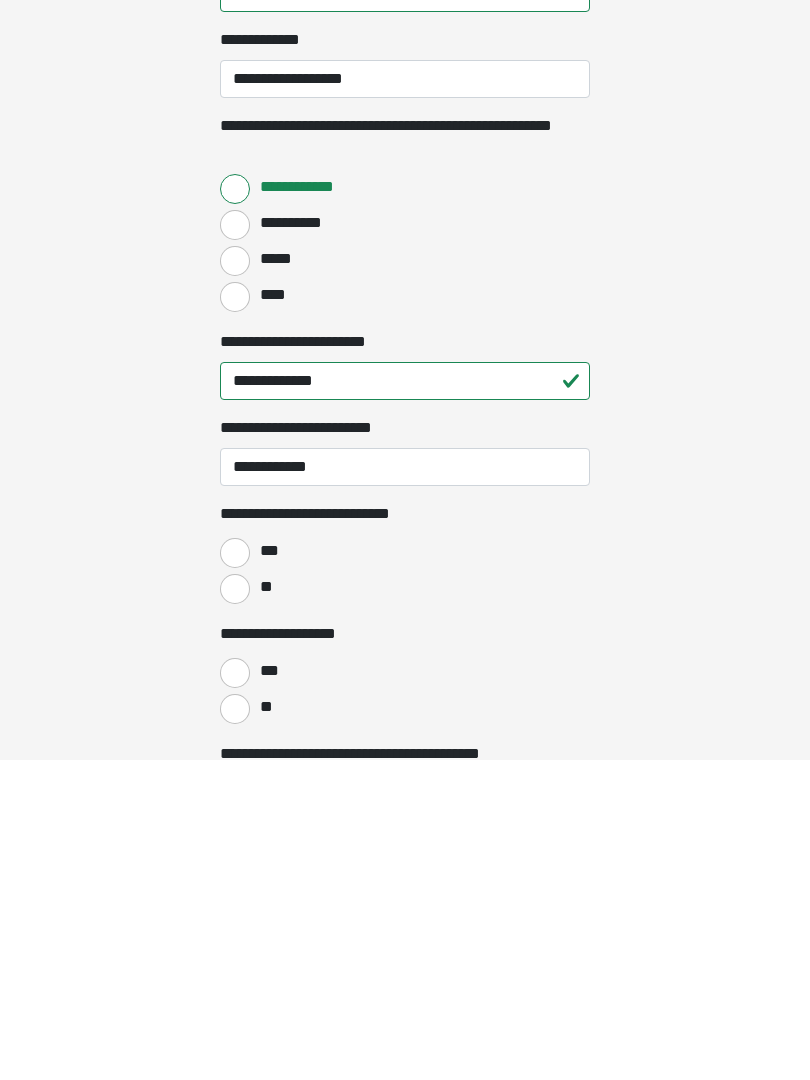 click on "**" at bounding box center [235, 909] 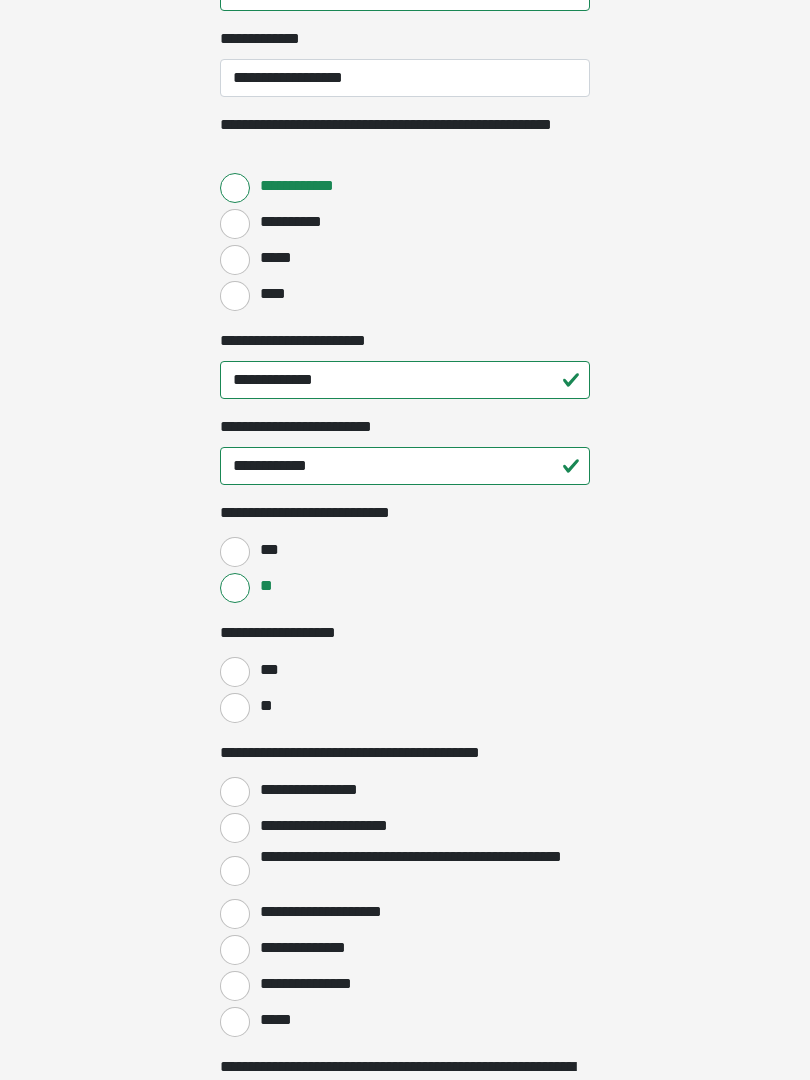 click on "**" at bounding box center [235, 708] 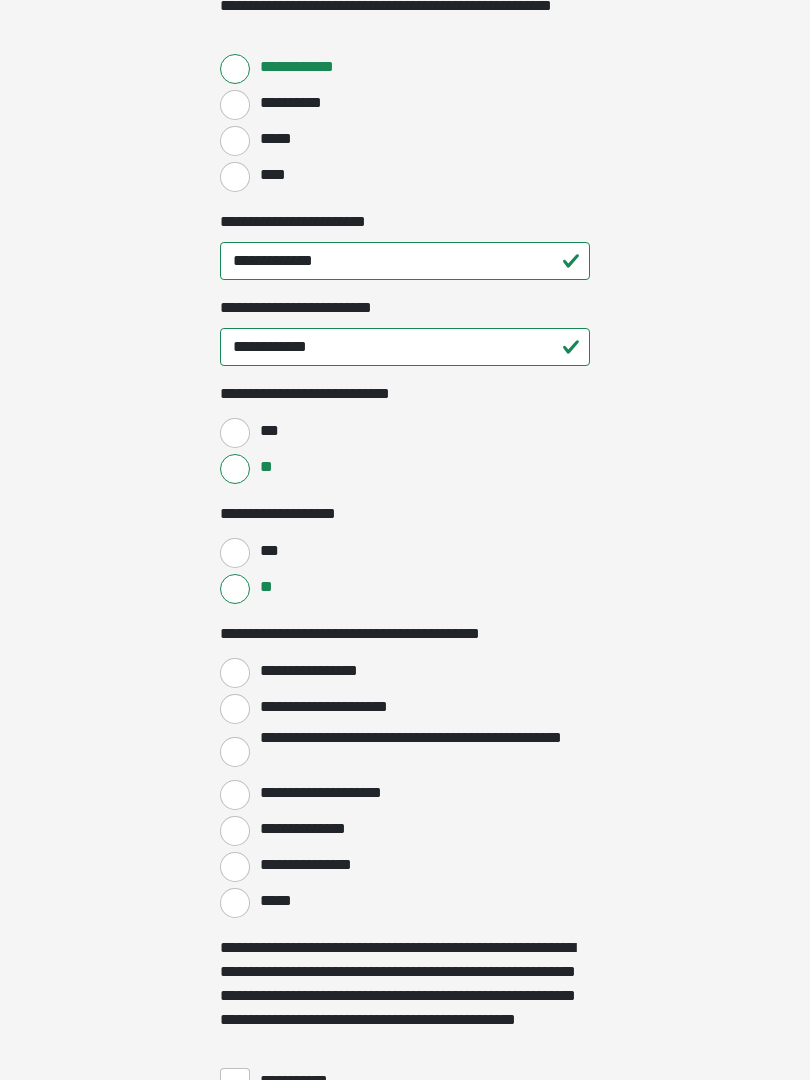 scroll, scrollTop: 2783, scrollLeft: 0, axis: vertical 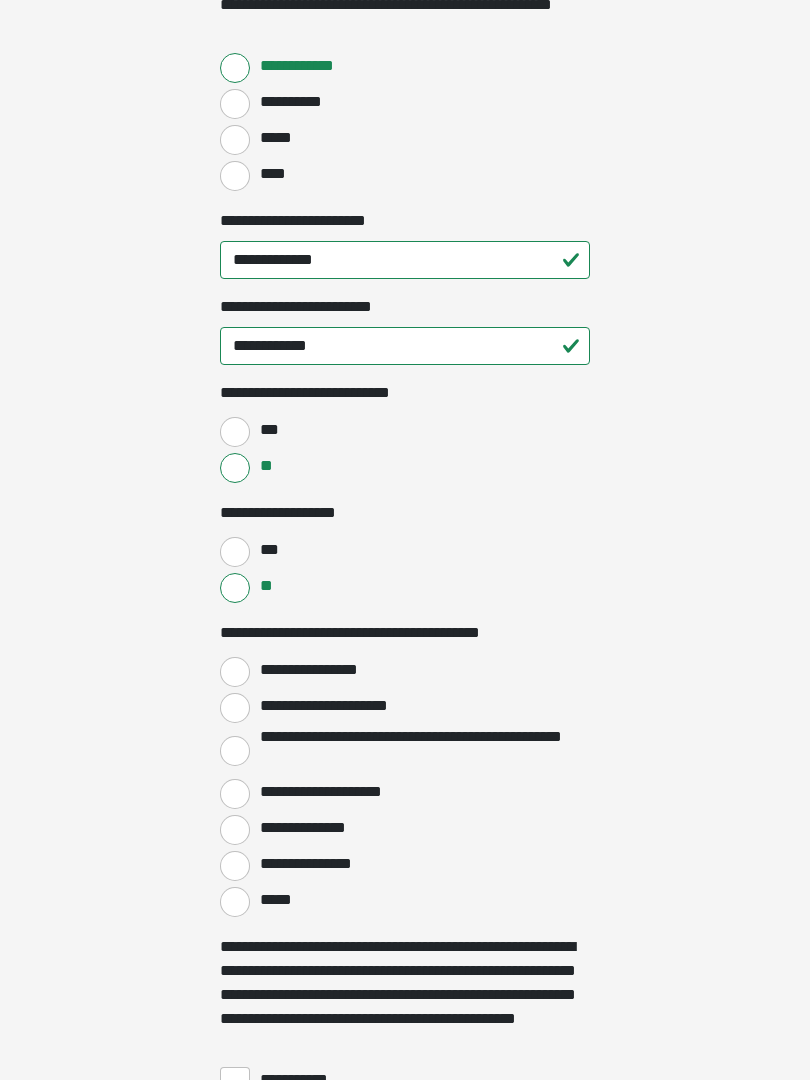 click on "**********" at bounding box center (235, 708) 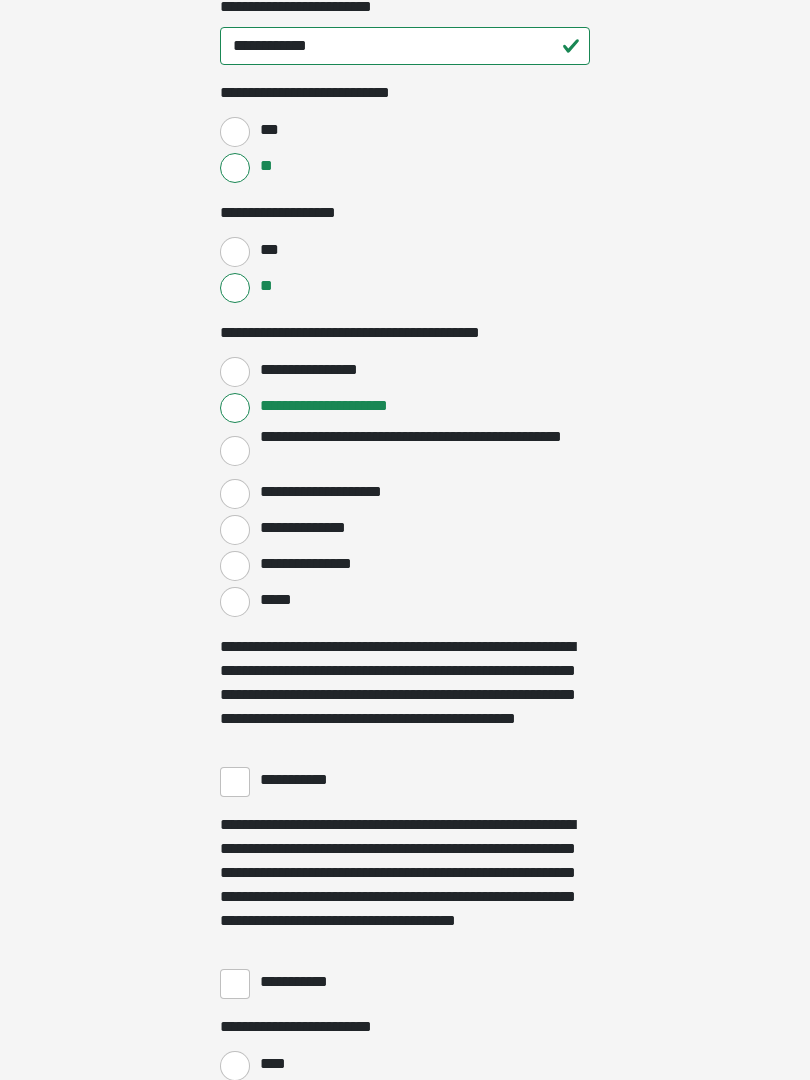 scroll, scrollTop: 3085, scrollLeft: 0, axis: vertical 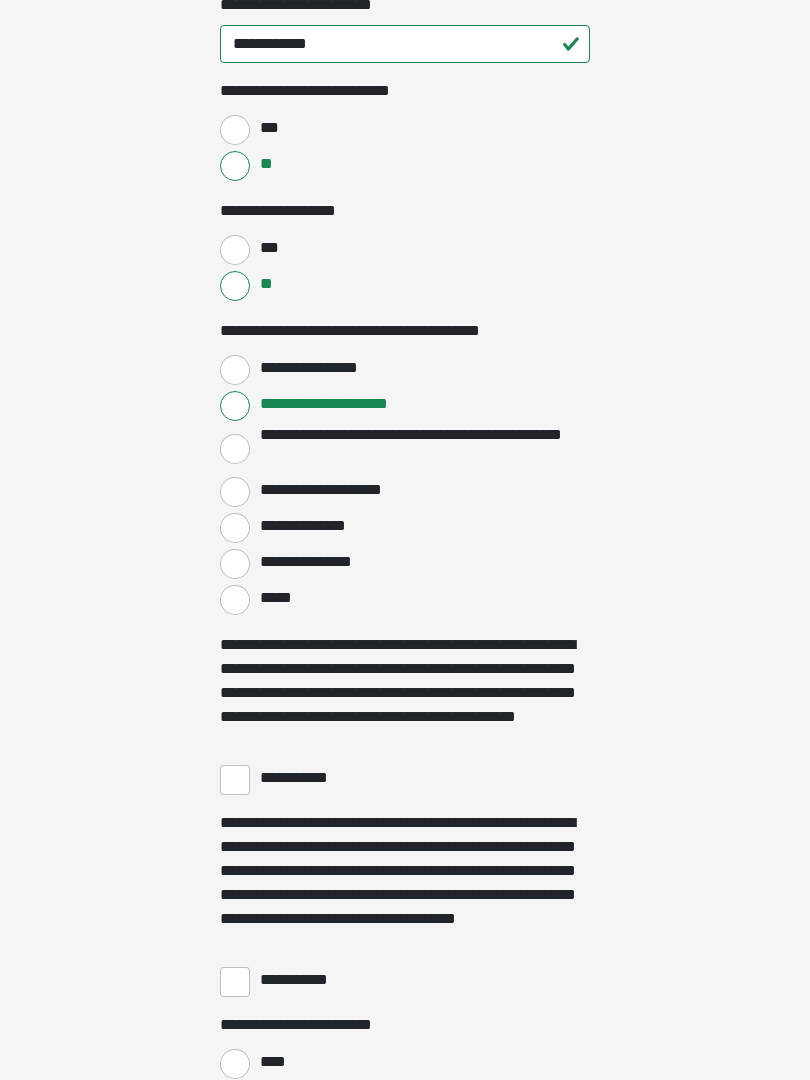 click on "**********" at bounding box center [303, 778] 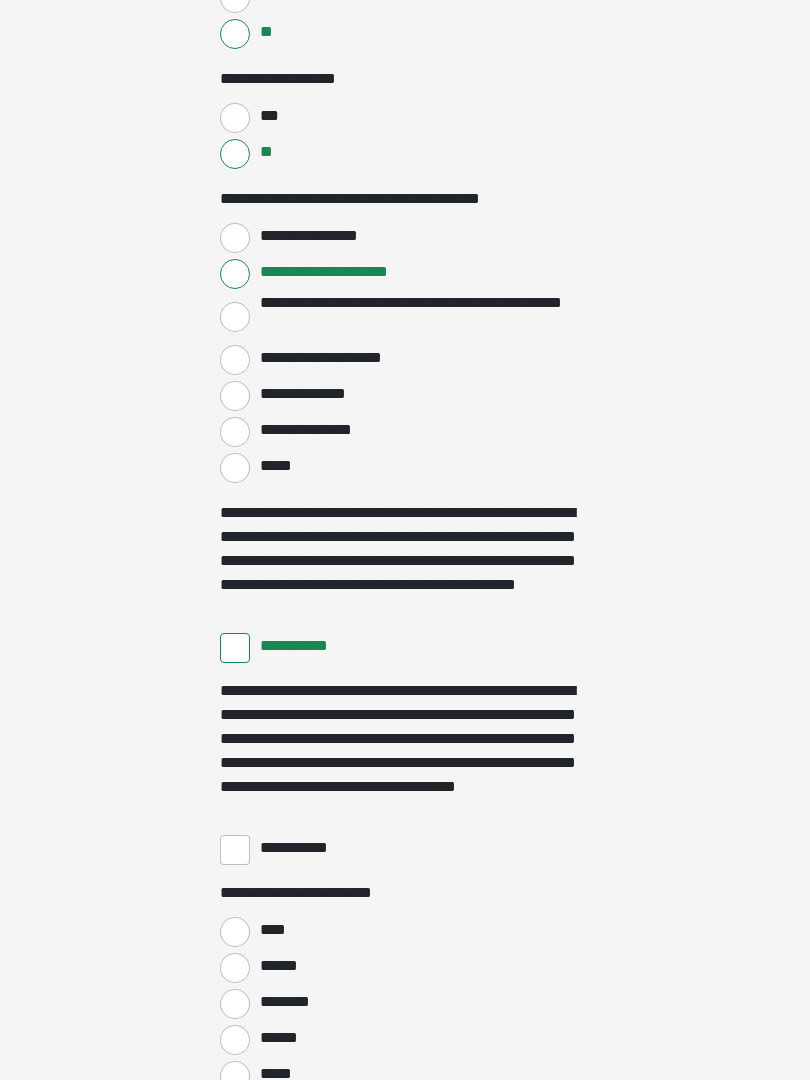 scroll, scrollTop: 3233, scrollLeft: 0, axis: vertical 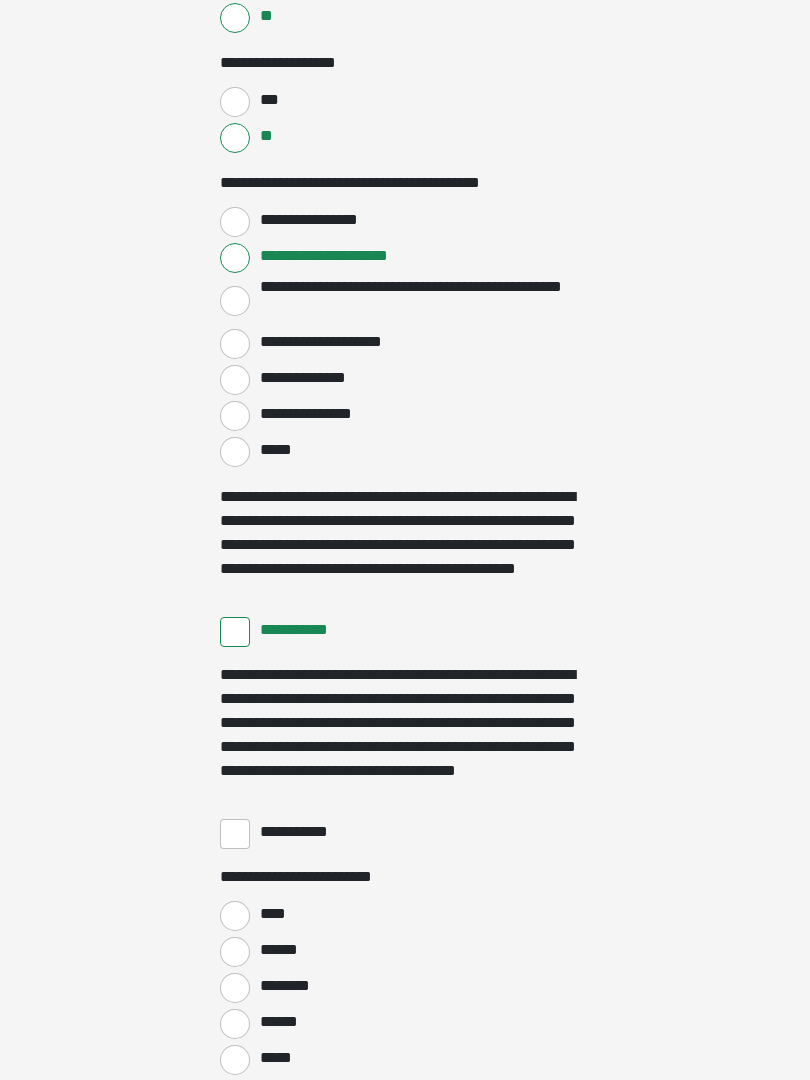 click on "**********" at bounding box center (405, 756) 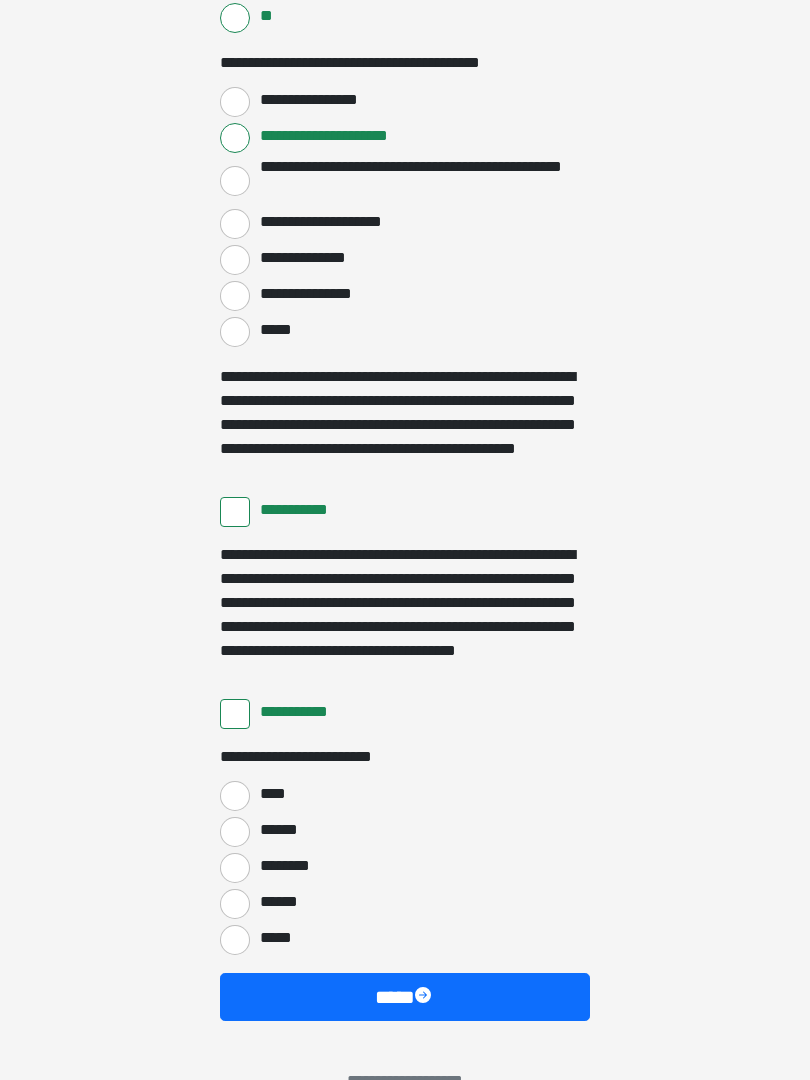 click on "****" at bounding box center (235, 797) 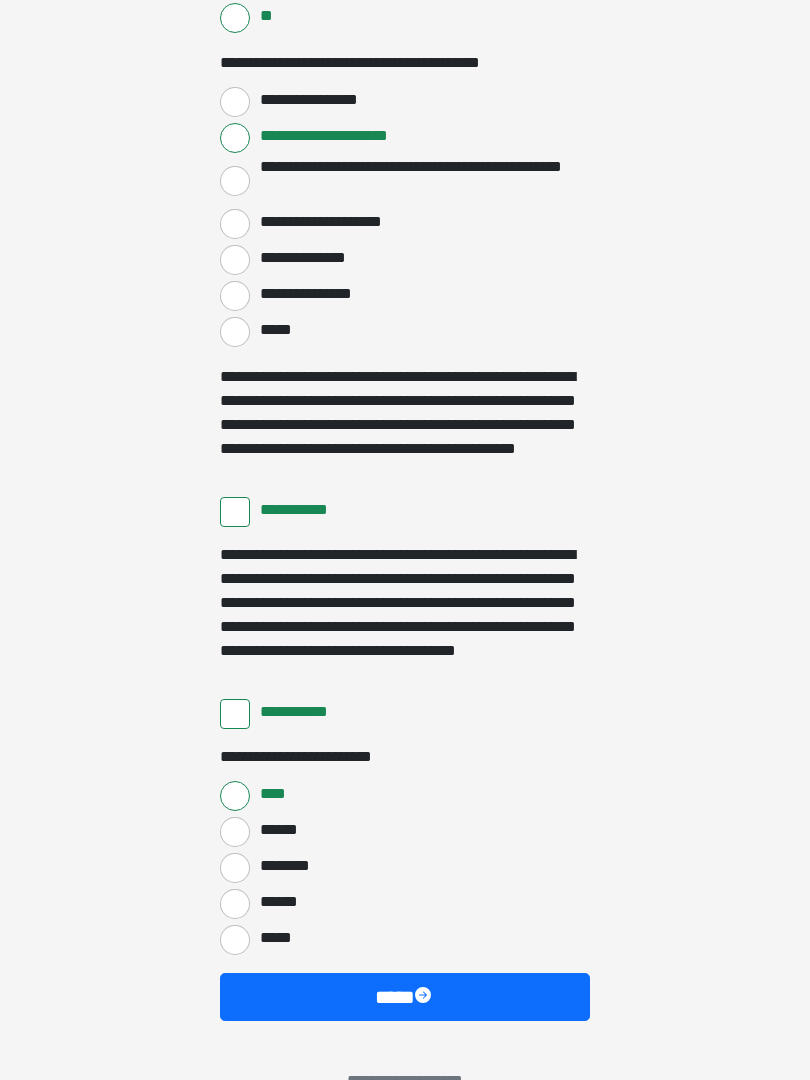 click at bounding box center [425, 997] 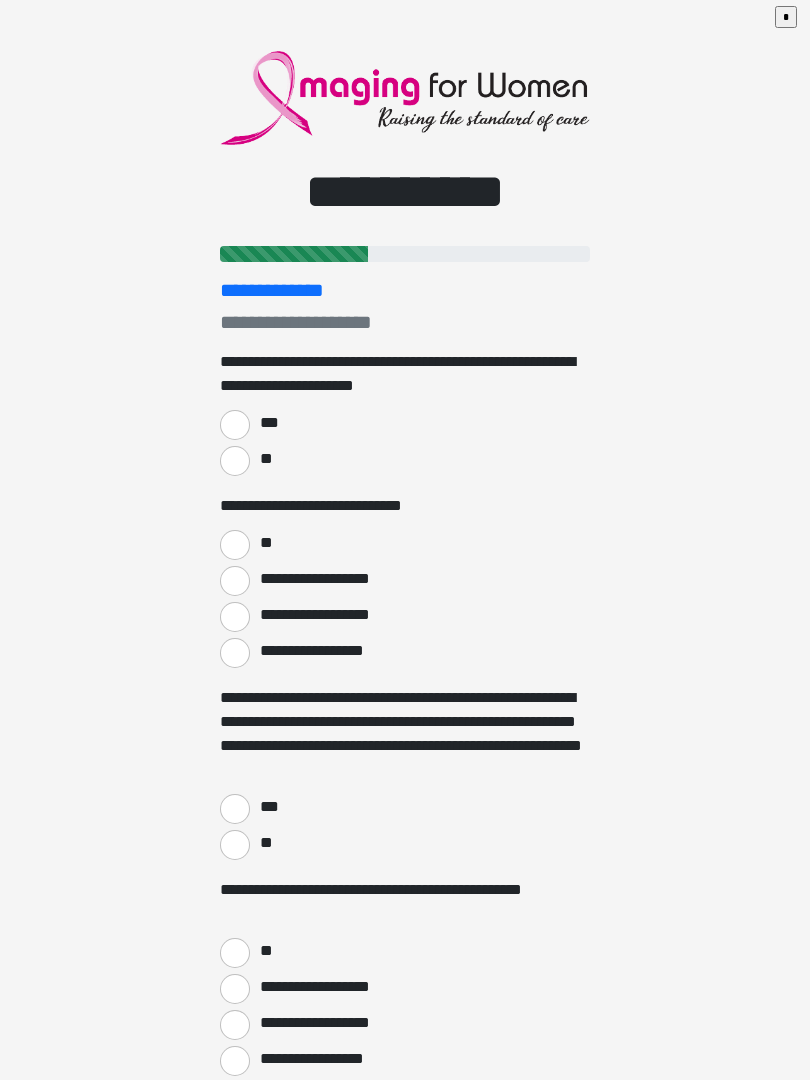scroll, scrollTop: 0, scrollLeft: 0, axis: both 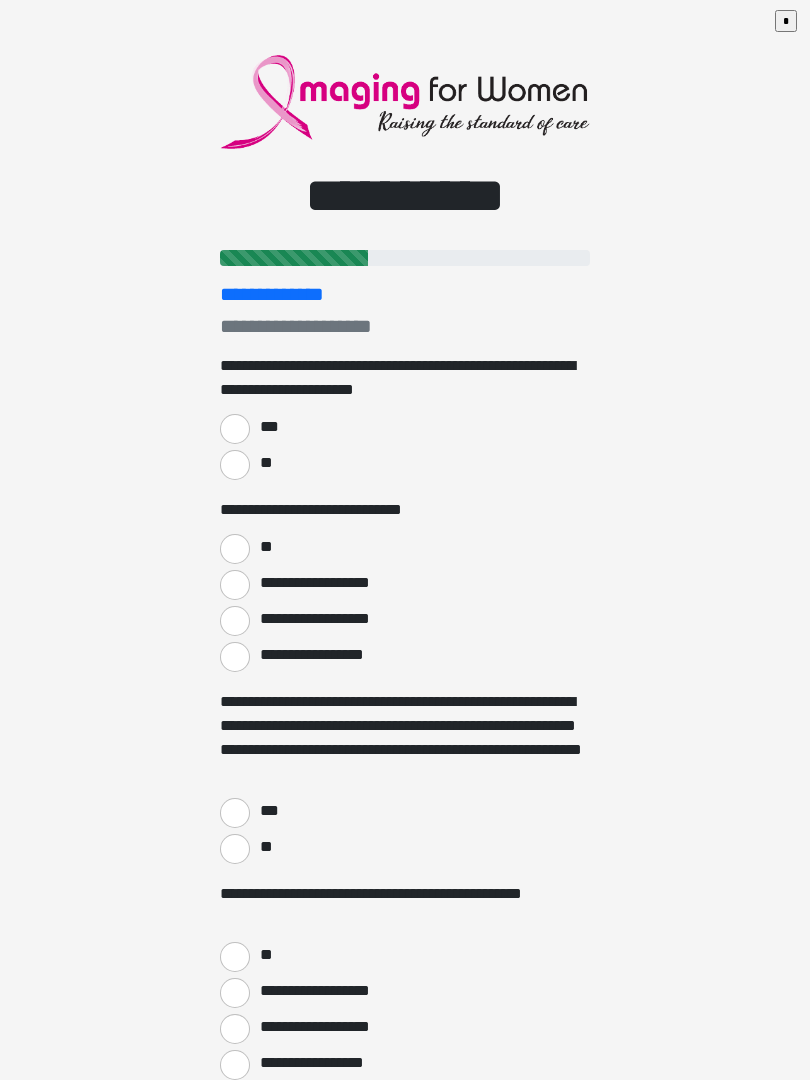 click on "**" at bounding box center [235, 465] 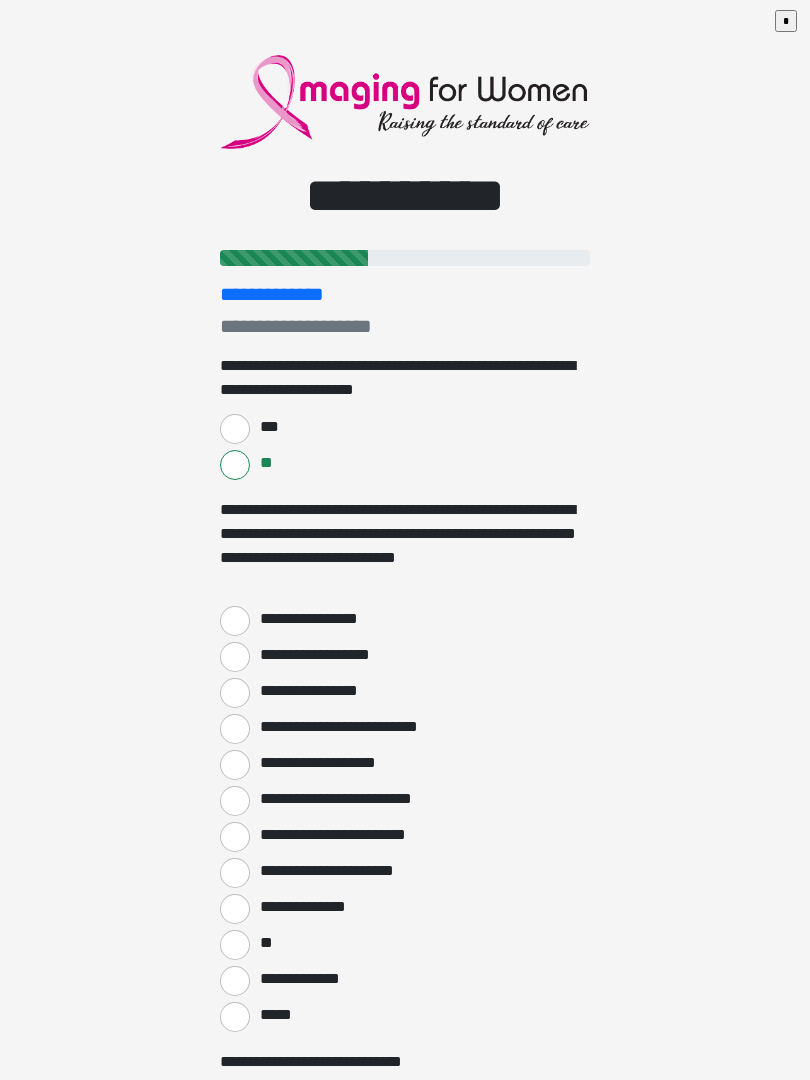 click on "**********" at bounding box center [235, 621] 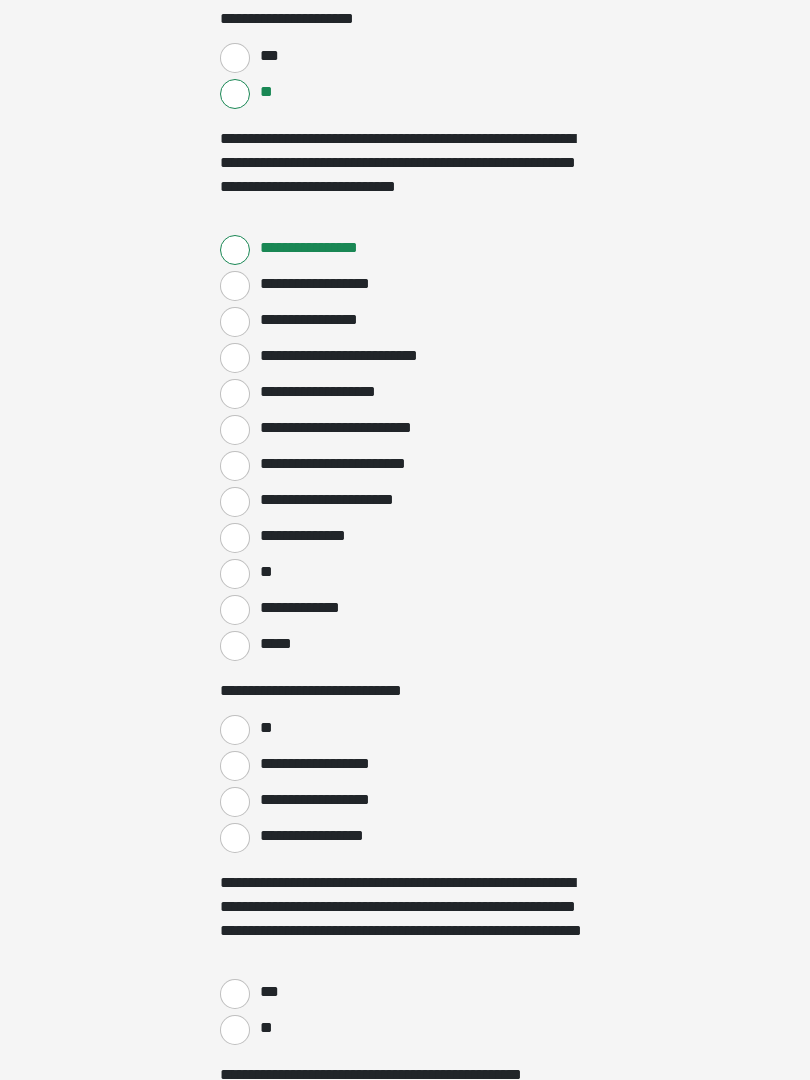 scroll, scrollTop: 387, scrollLeft: 0, axis: vertical 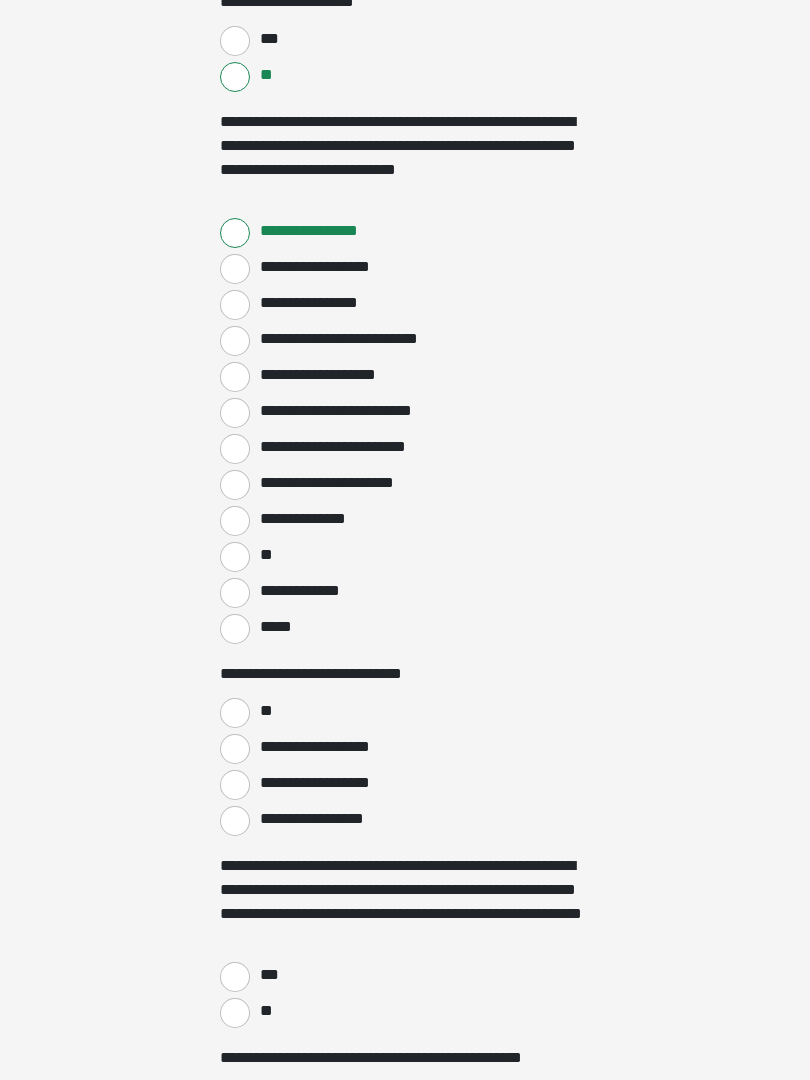 click on "**" at bounding box center (265, 712) 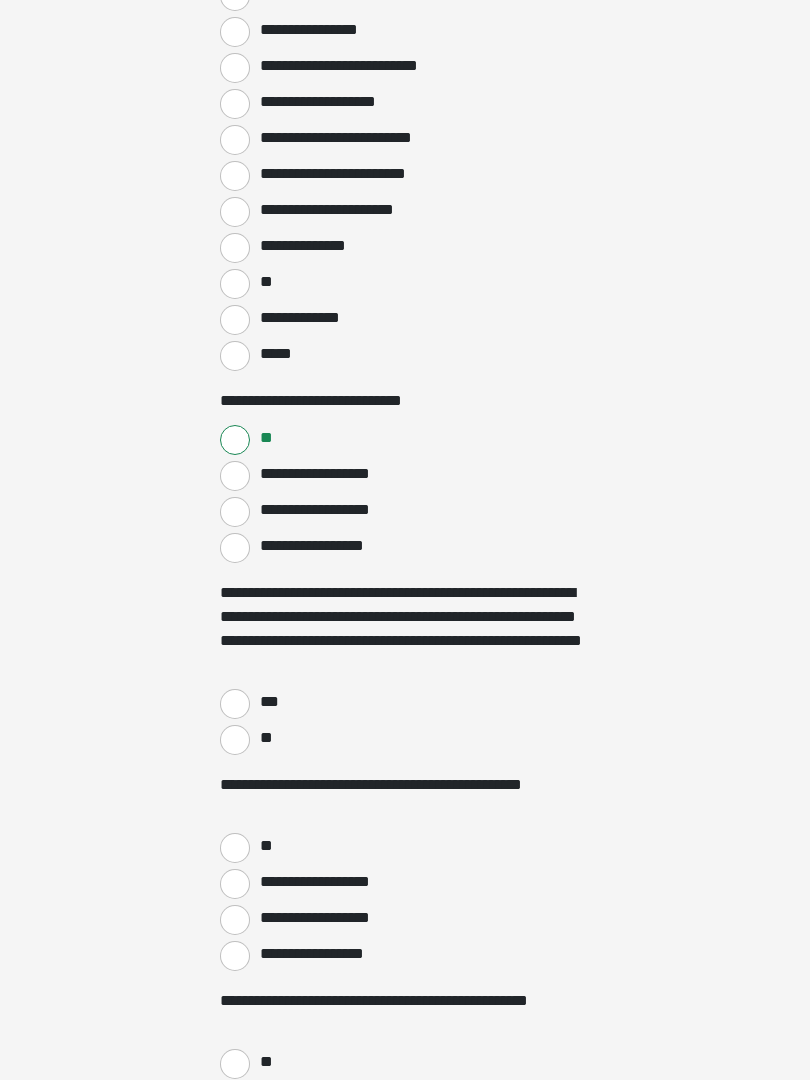 scroll, scrollTop: 662, scrollLeft: 0, axis: vertical 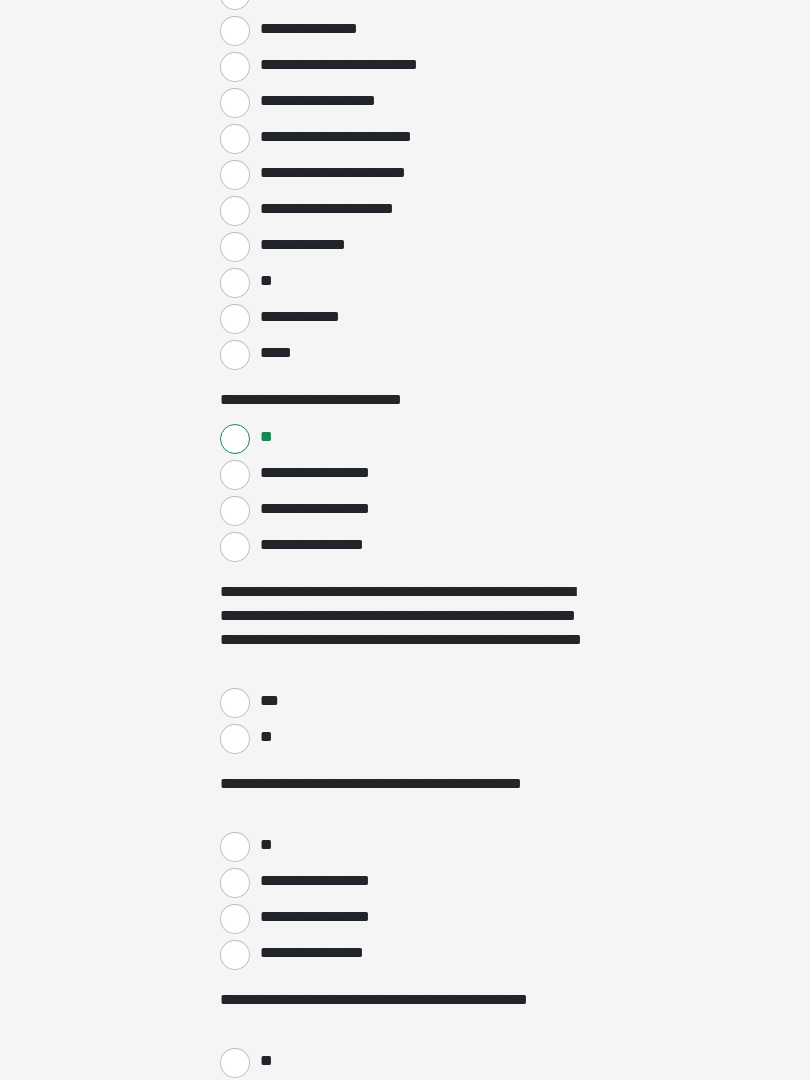 click on "***" at bounding box center [235, 703] 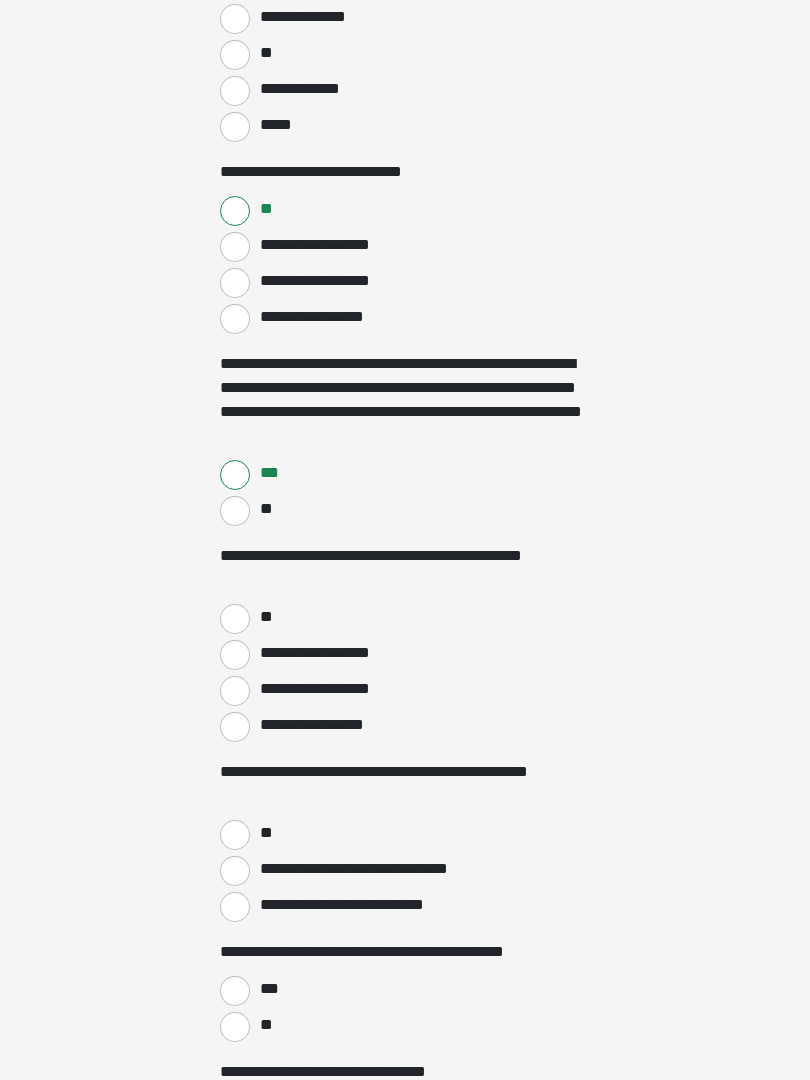 scroll, scrollTop: 890, scrollLeft: 0, axis: vertical 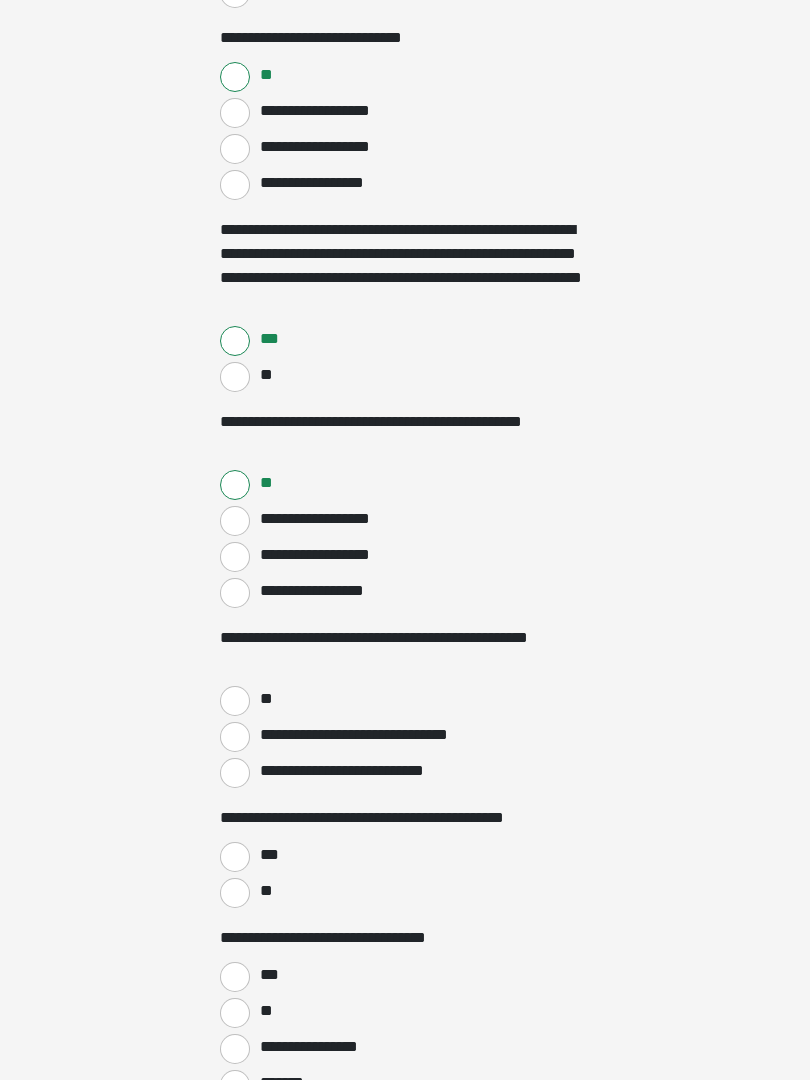 click on "**" at bounding box center [235, 701] 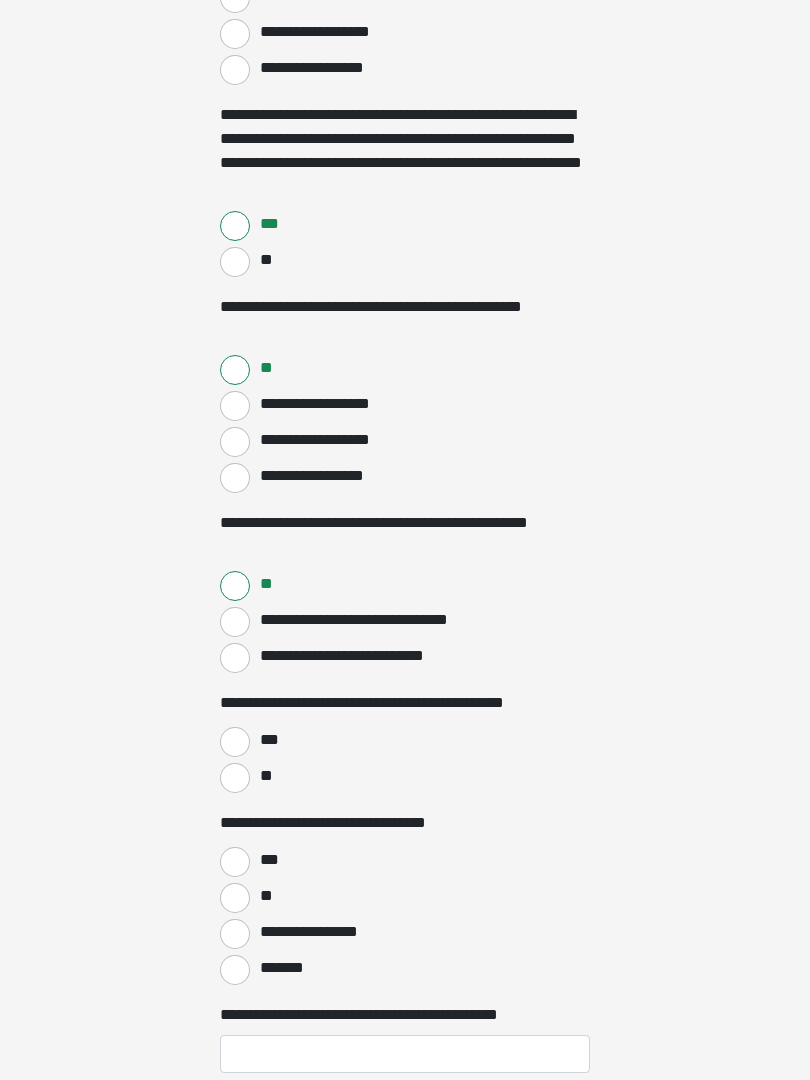 scroll, scrollTop: 1146, scrollLeft: 0, axis: vertical 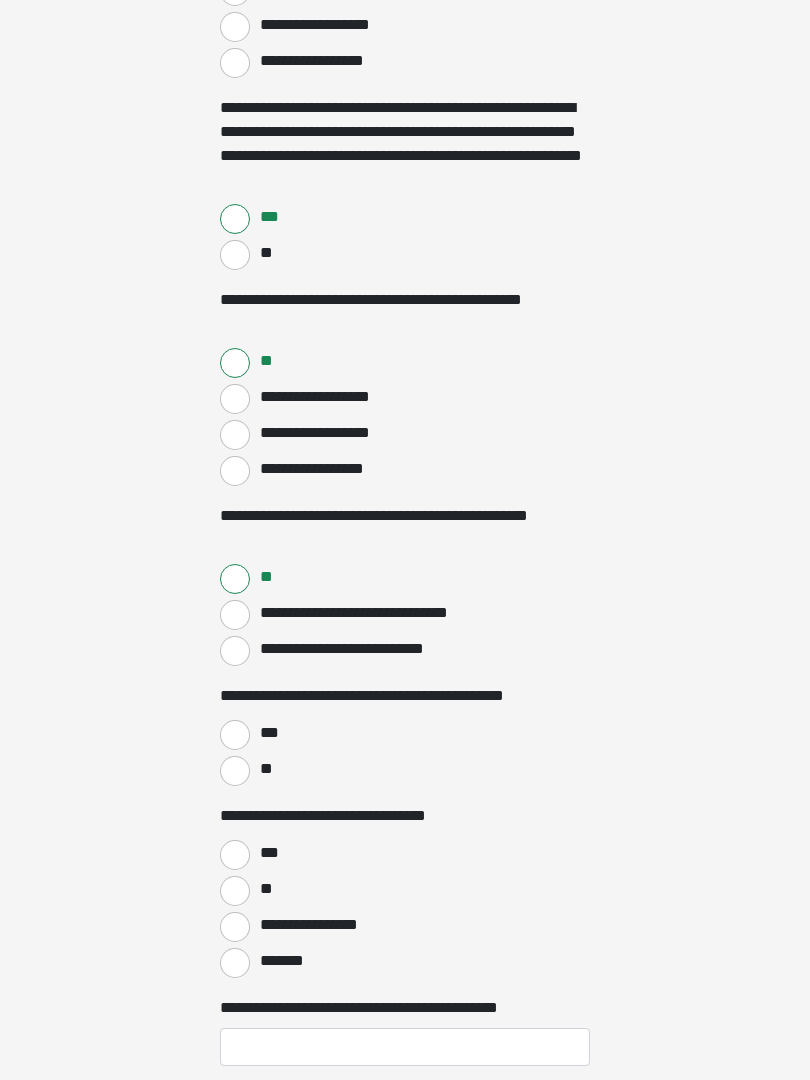 click on "***" at bounding box center (268, 733) 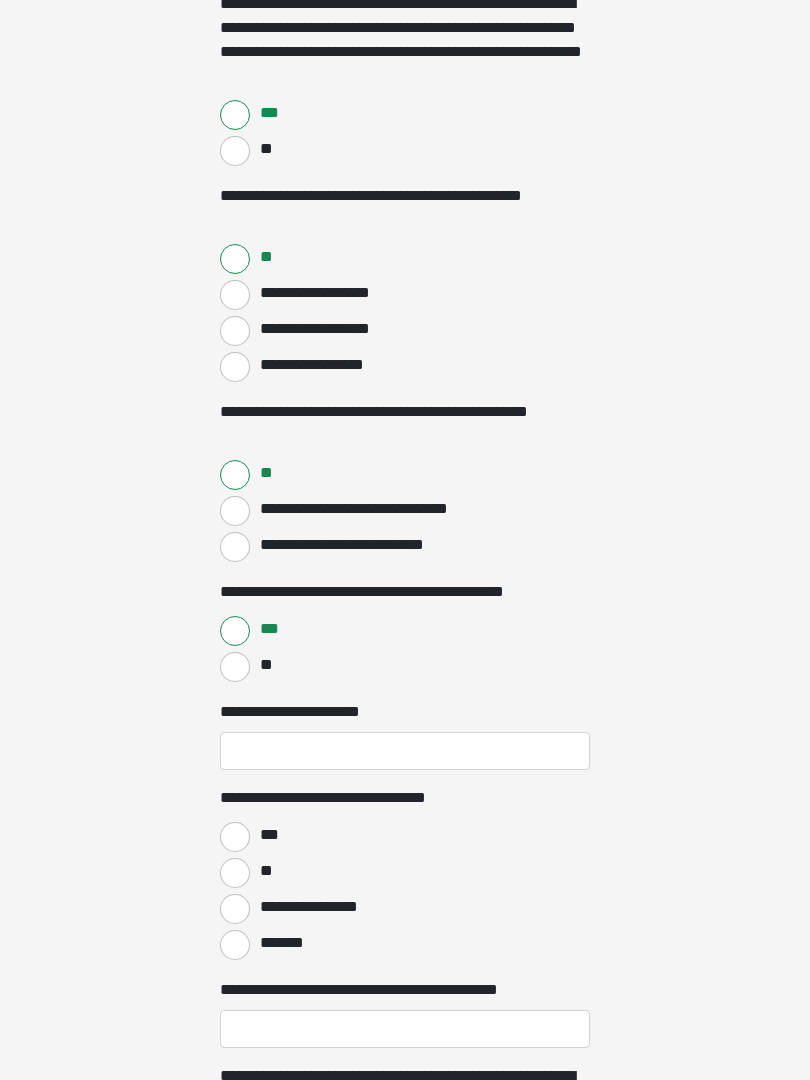 scroll, scrollTop: 1251, scrollLeft: 0, axis: vertical 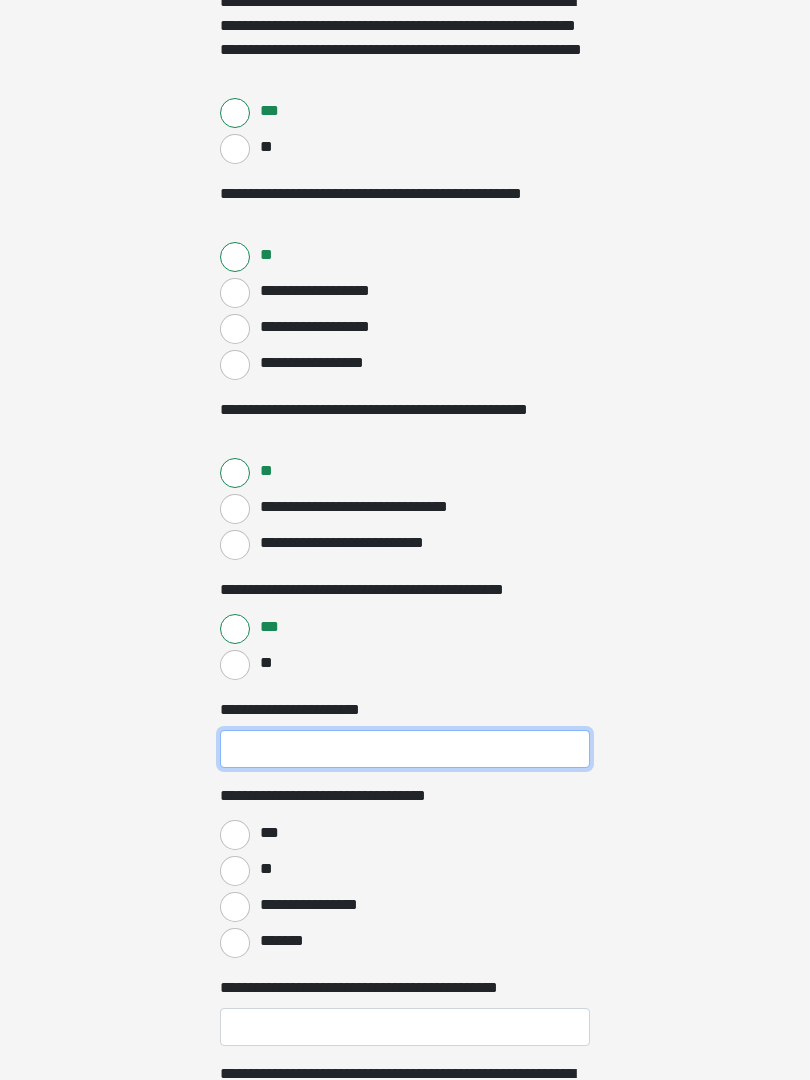 click on "**********" at bounding box center [405, 750] 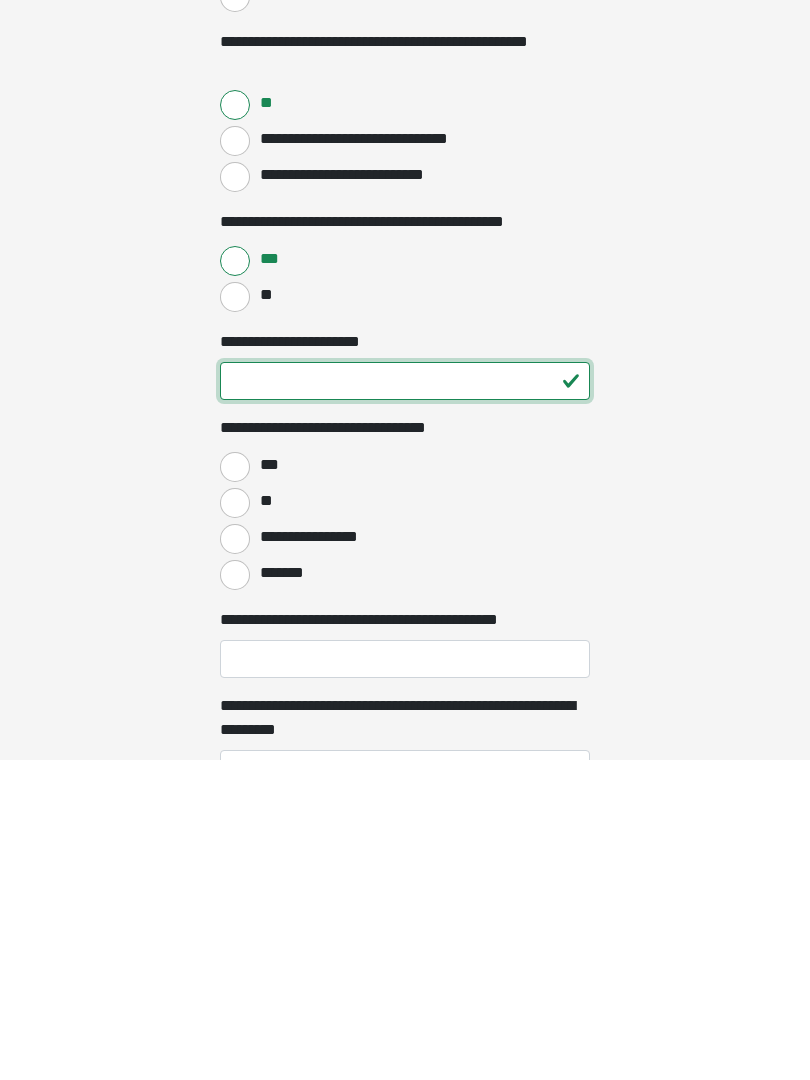 type on "**" 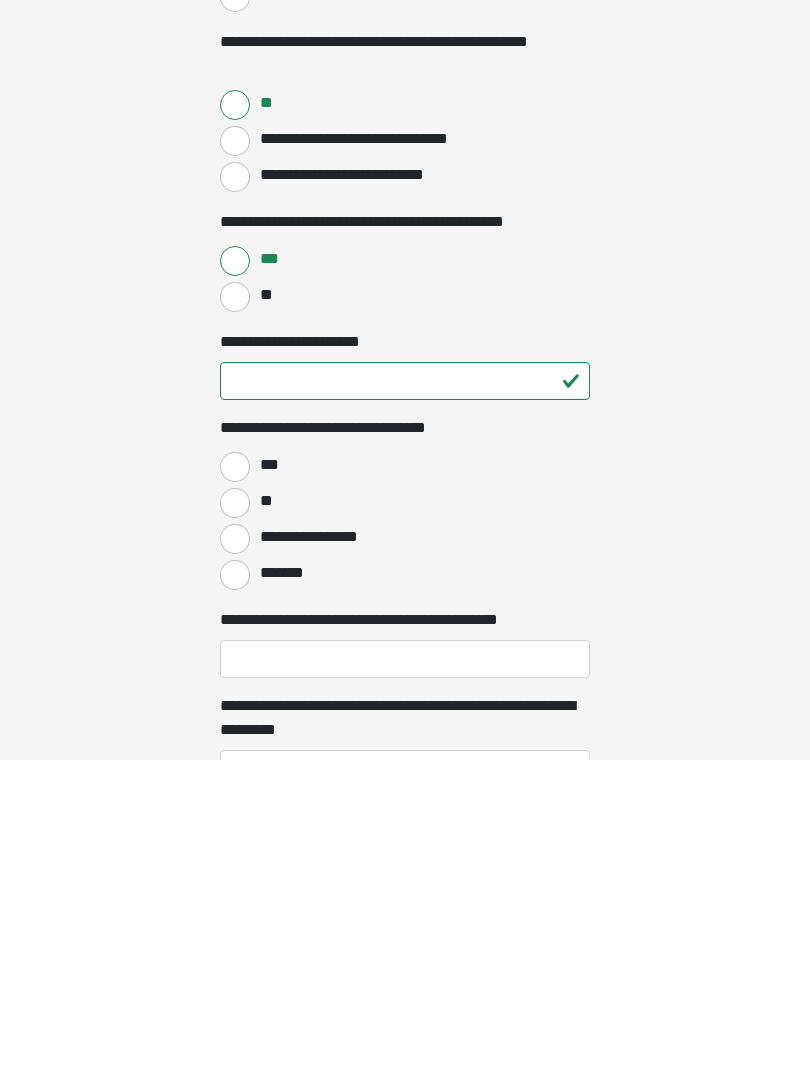 click on "***" at bounding box center [235, 787] 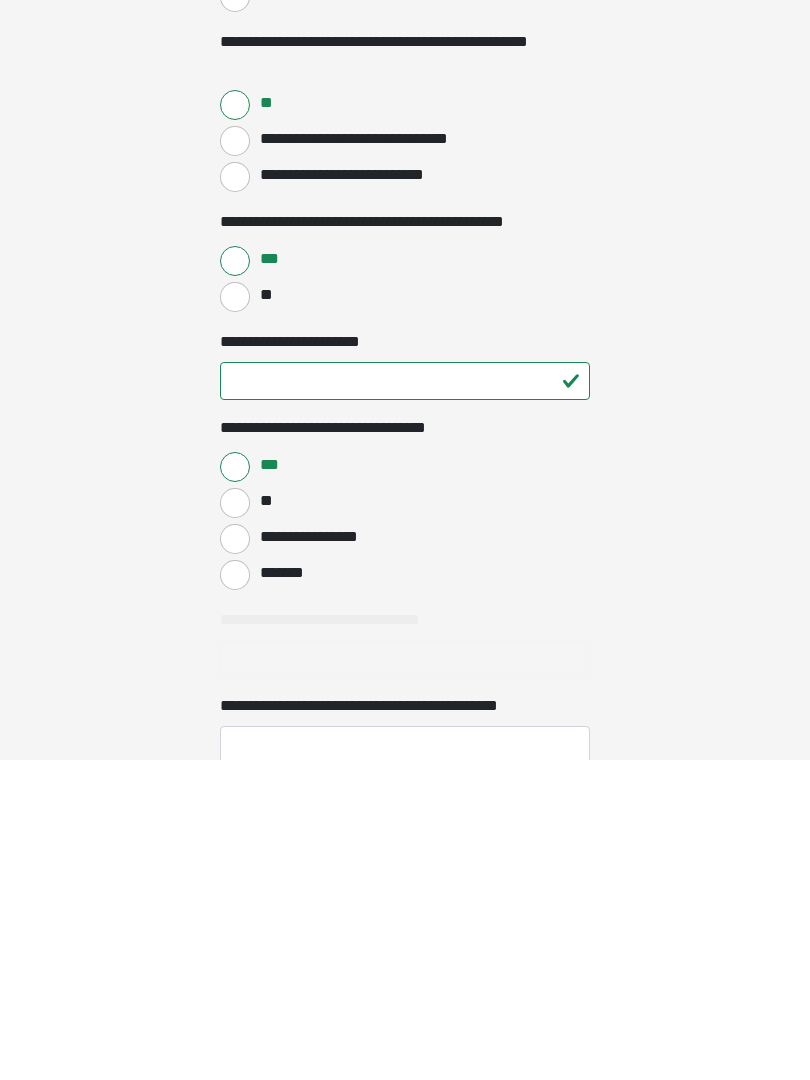 scroll, scrollTop: 1621, scrollLeft: 0, axis: vertical 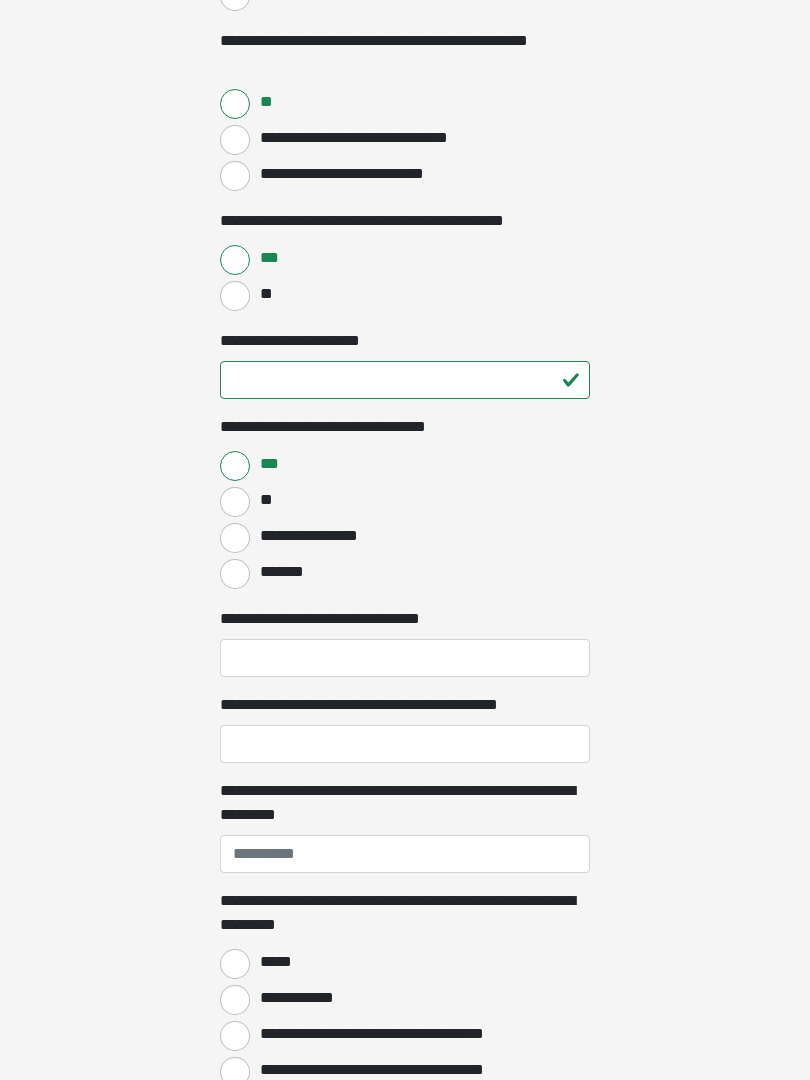 click on "**" at bounding box center [265, 500] 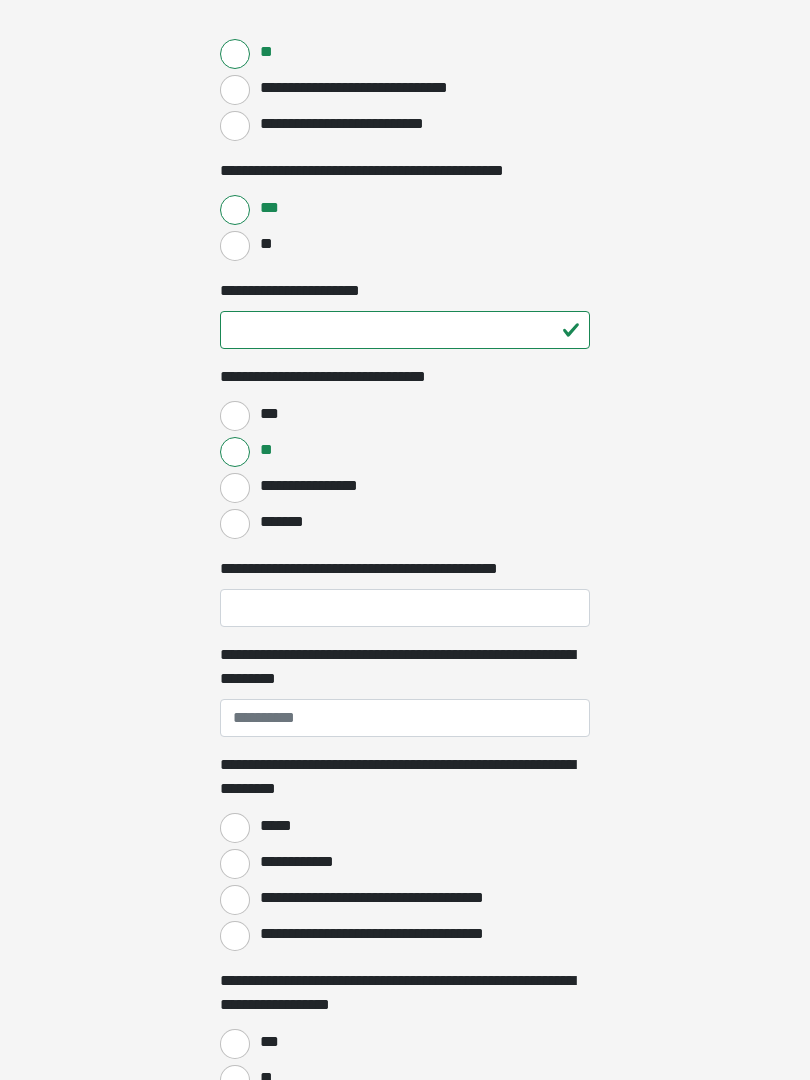 scroll, scrollTop: 1671, scrollLeft: 0, axis: vertical 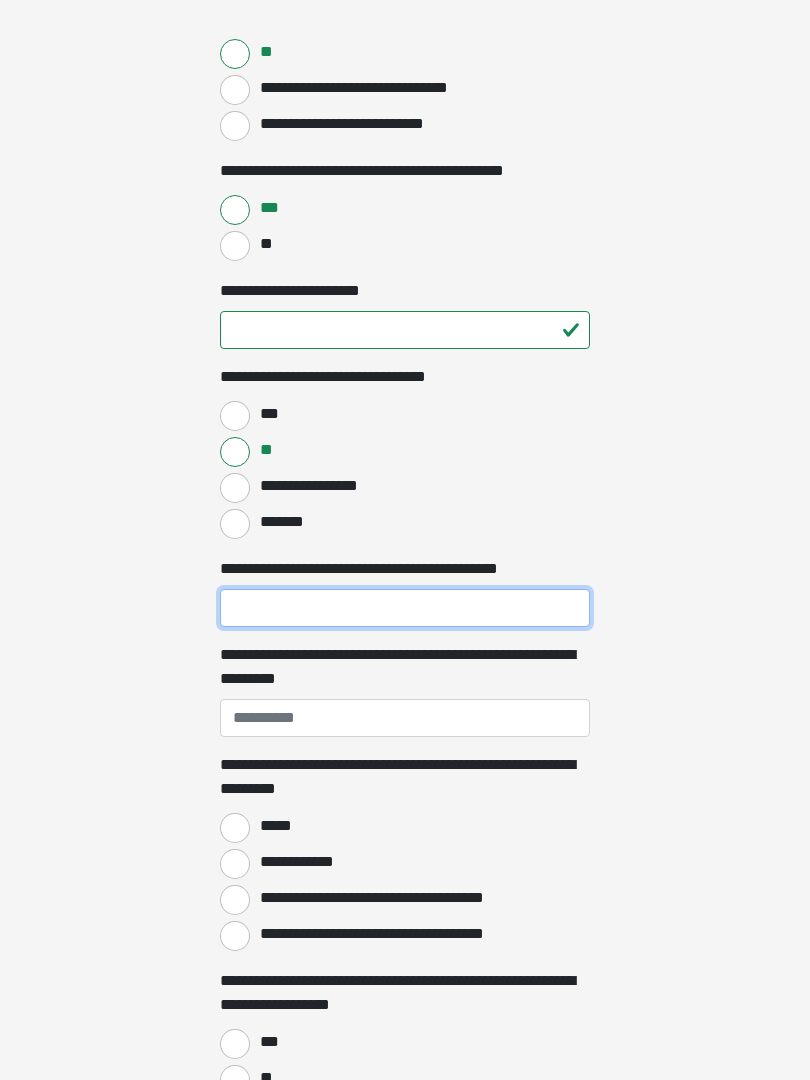 click on "**********" at bounding box center (405, 608) 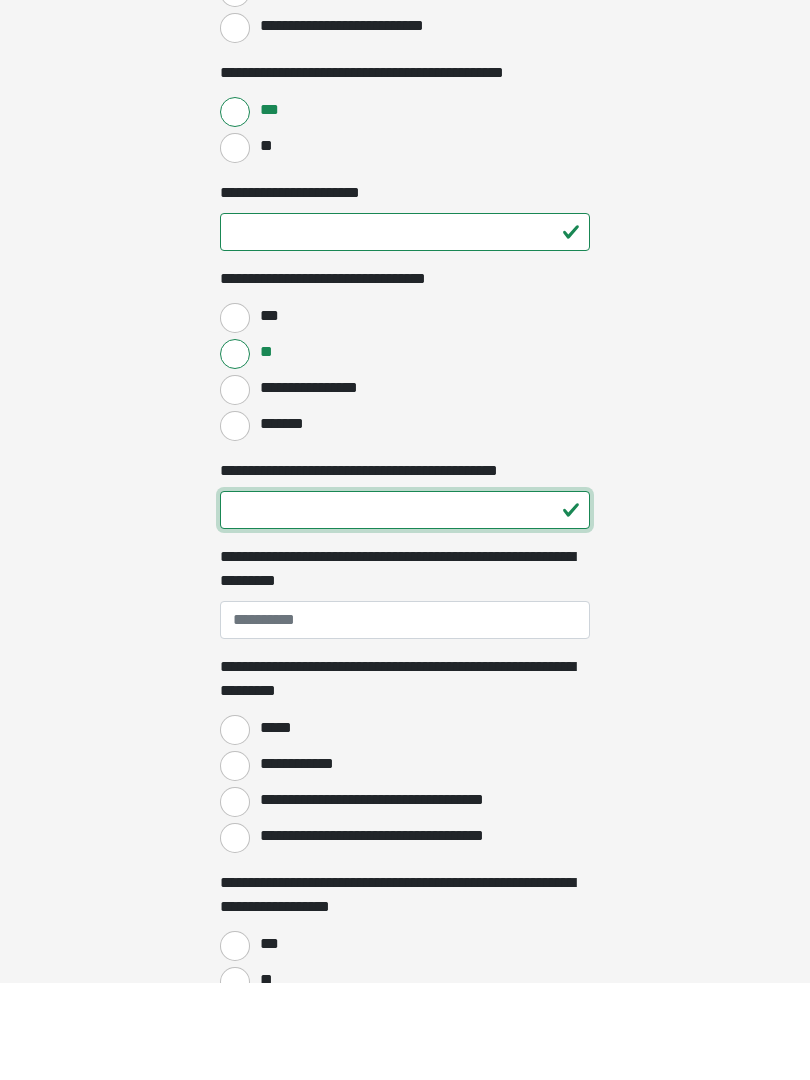 type on "**" 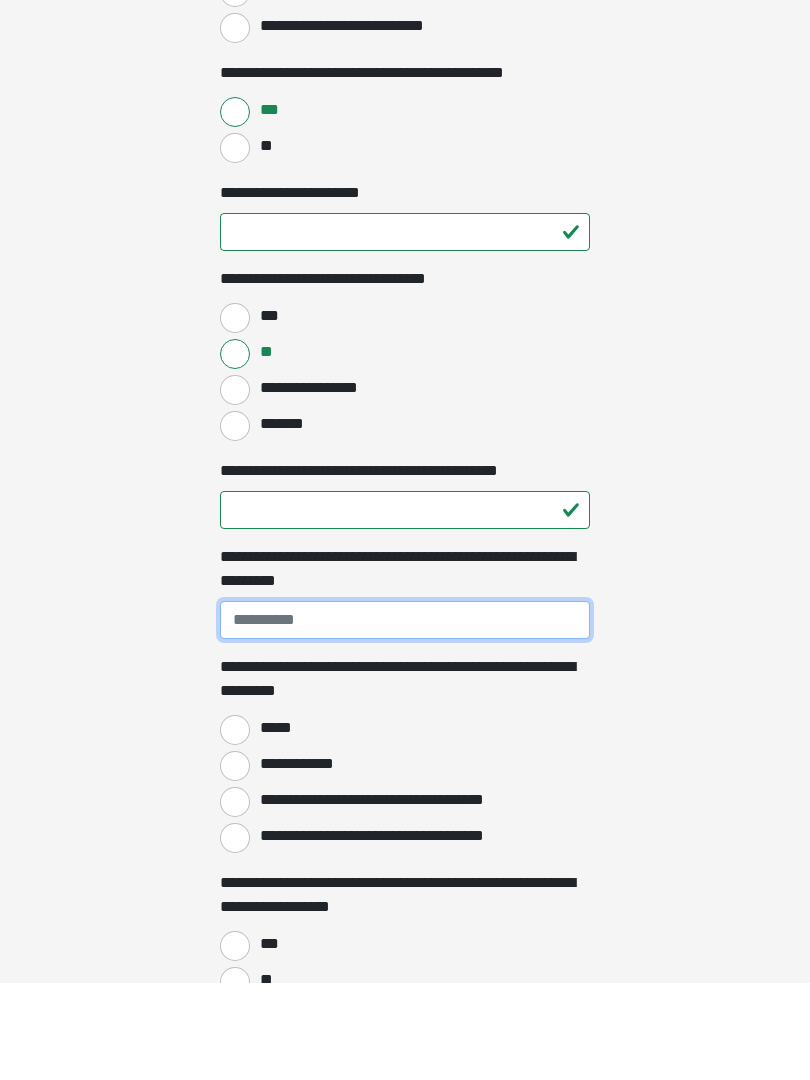 click on "**********" at bounding box center (405, 718) 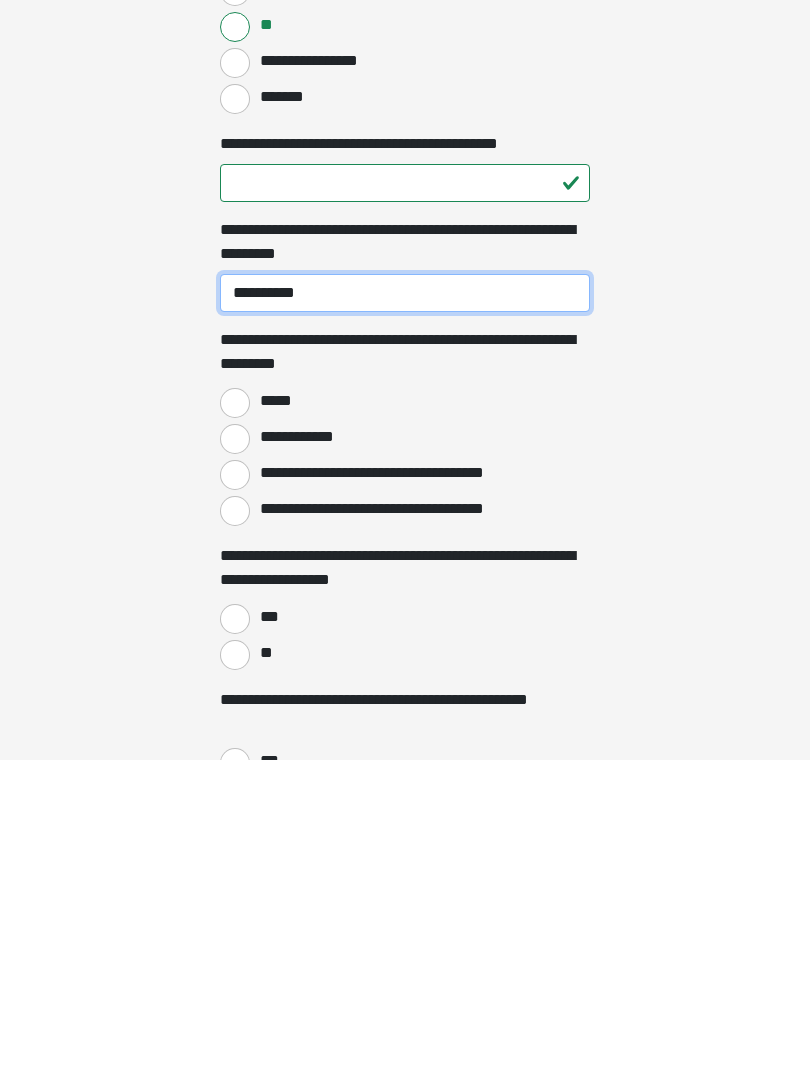 scroll, scrollTop: 1777, scrollLeft: 0, axis: vertical 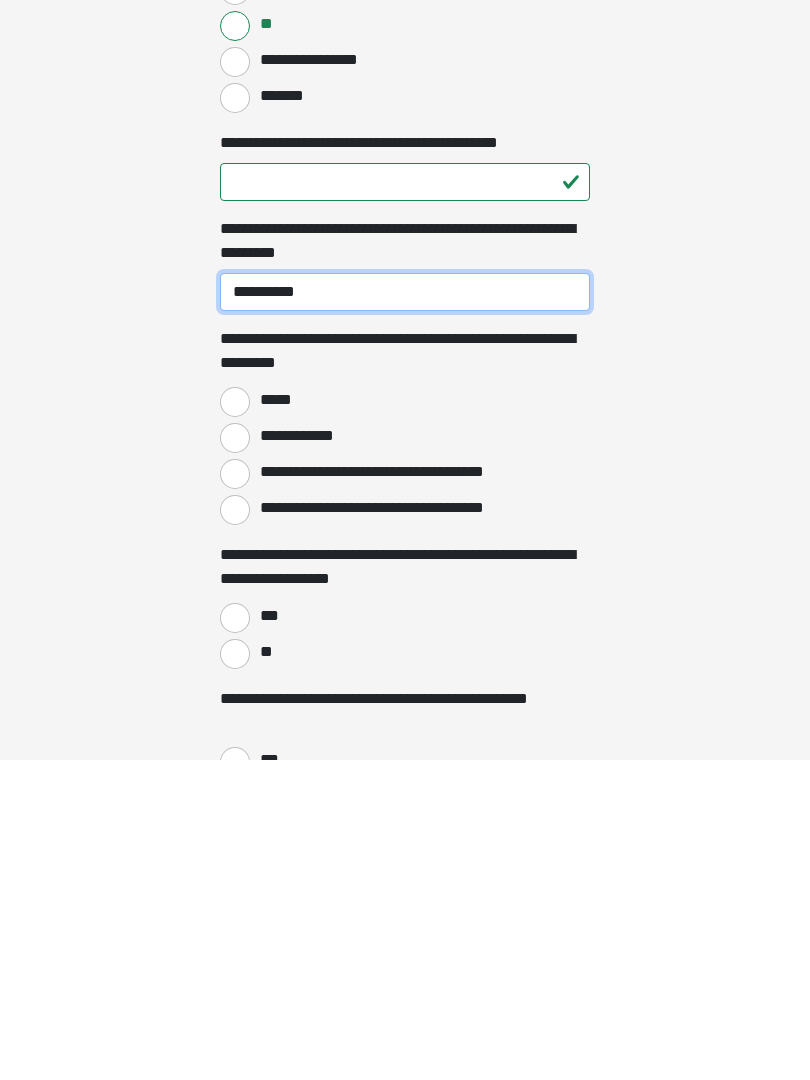 type on "**********" 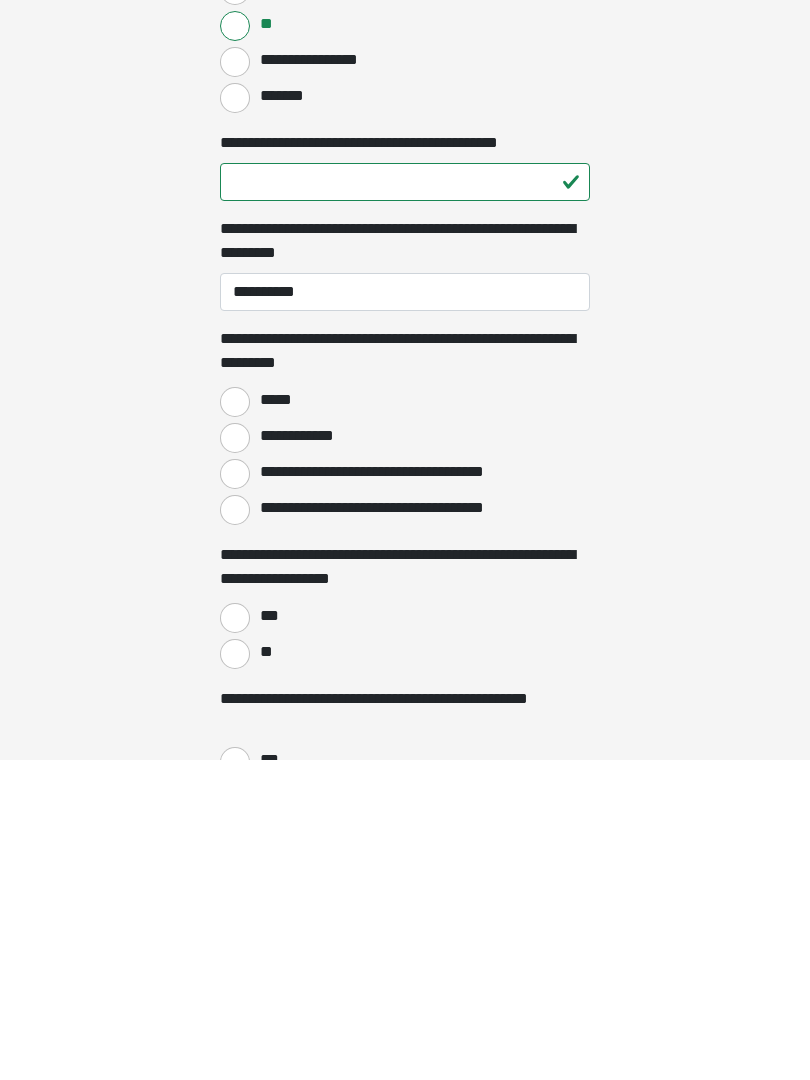click on "*****" at bounding box center (235, 722) 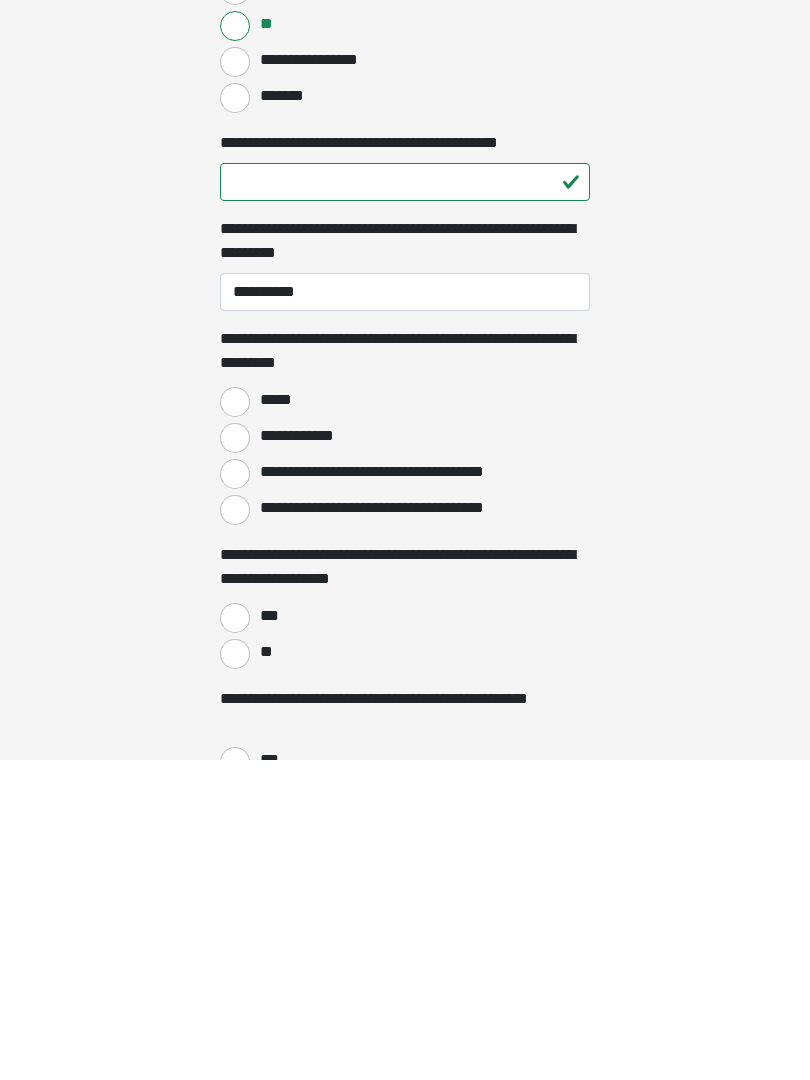 scroll, scrollTop: 2097, scrollLeft: 0, axis: vertical 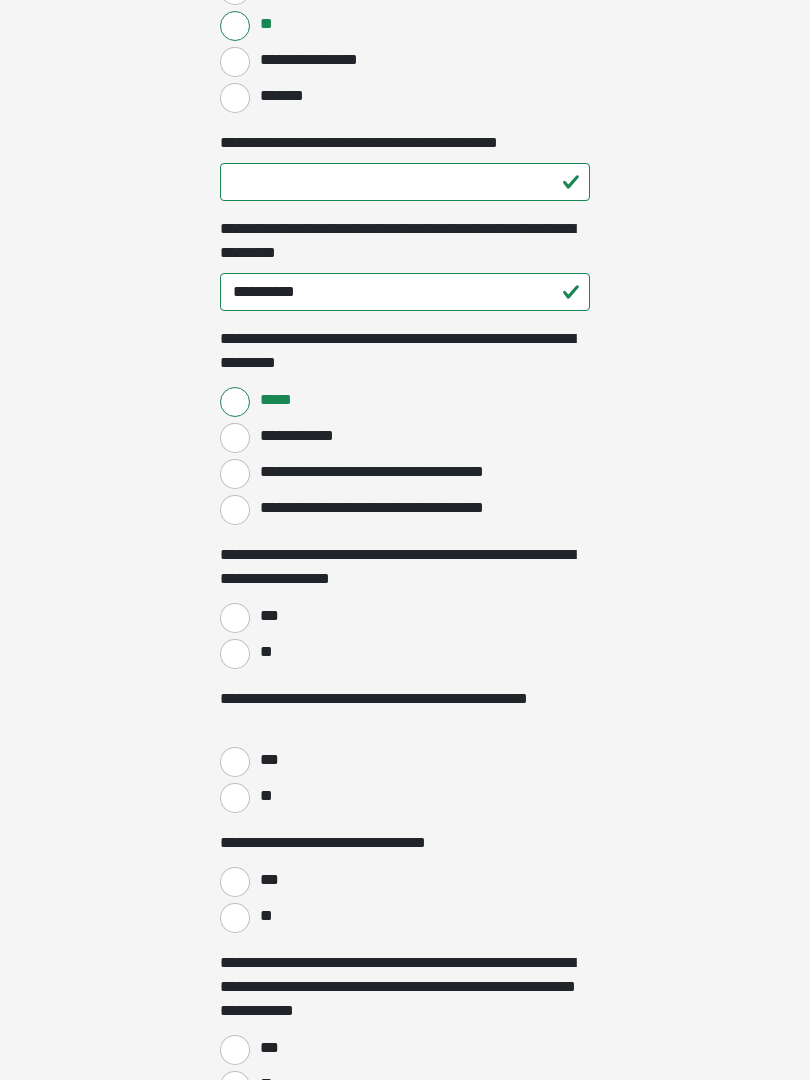 click on "**" at bounding box center [235, 654] 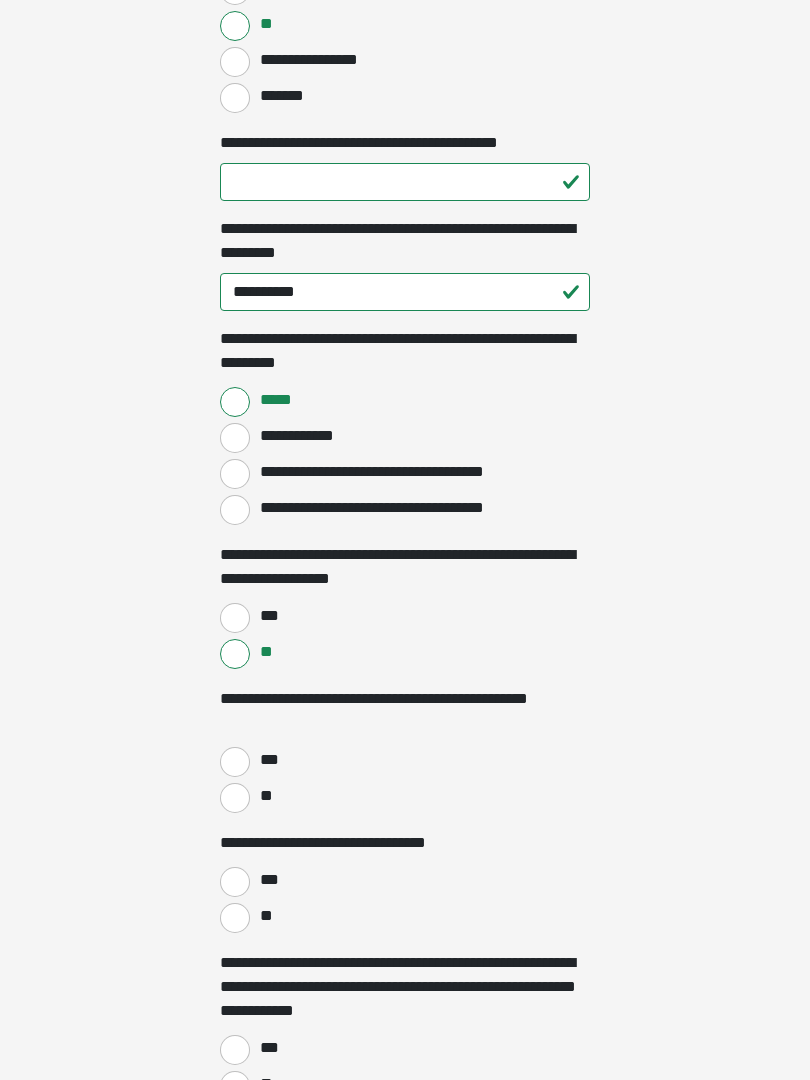 click on "**" at bounding box center (235, 798) 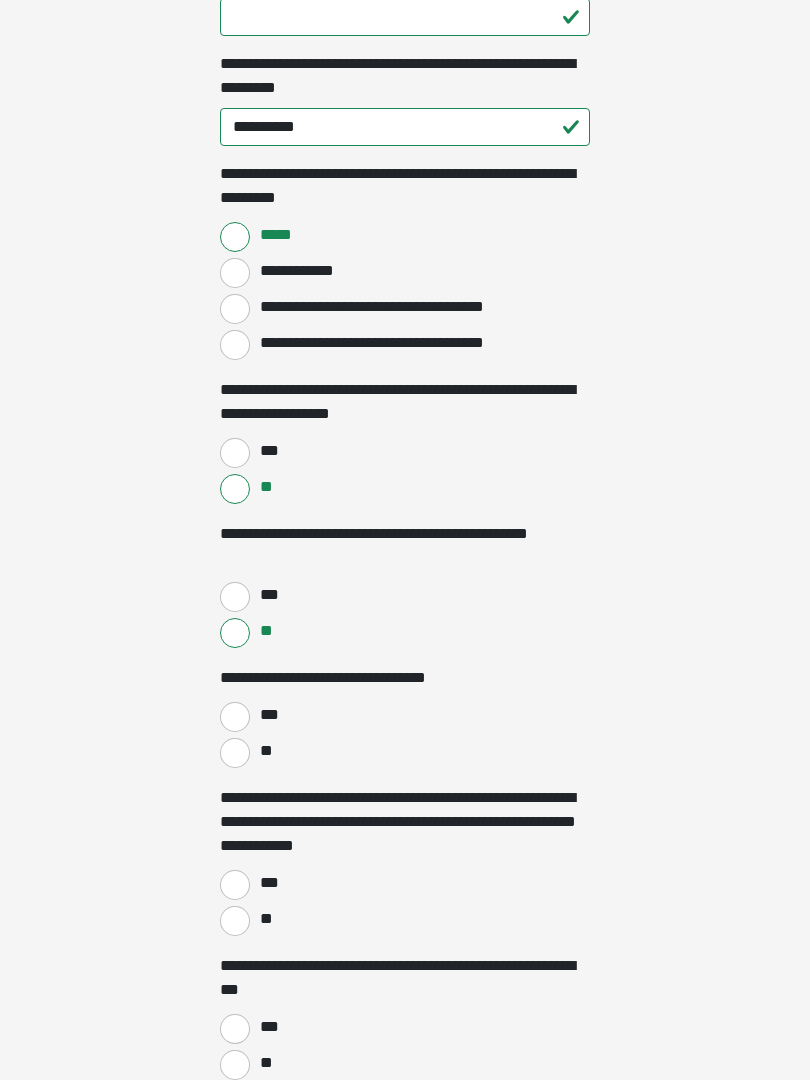 scroll, scrollTop: 2277, scrollLeft: 0, axis: vertical 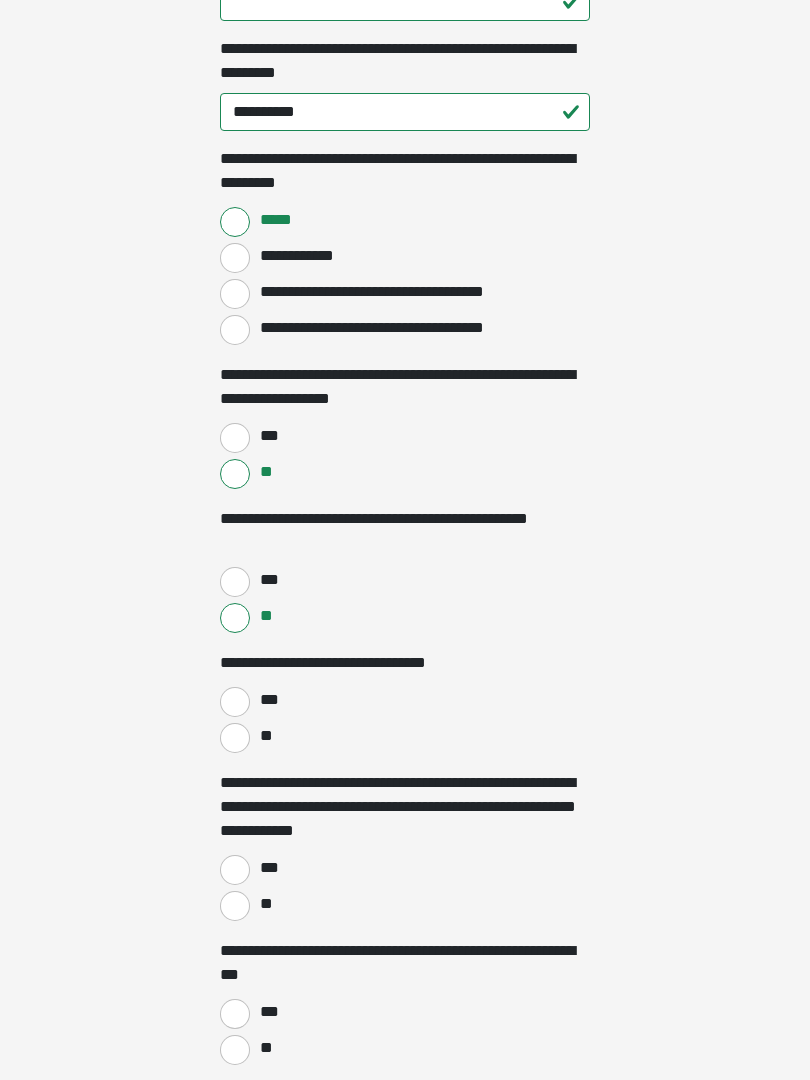click on "**" at bounding box center (265, 736) 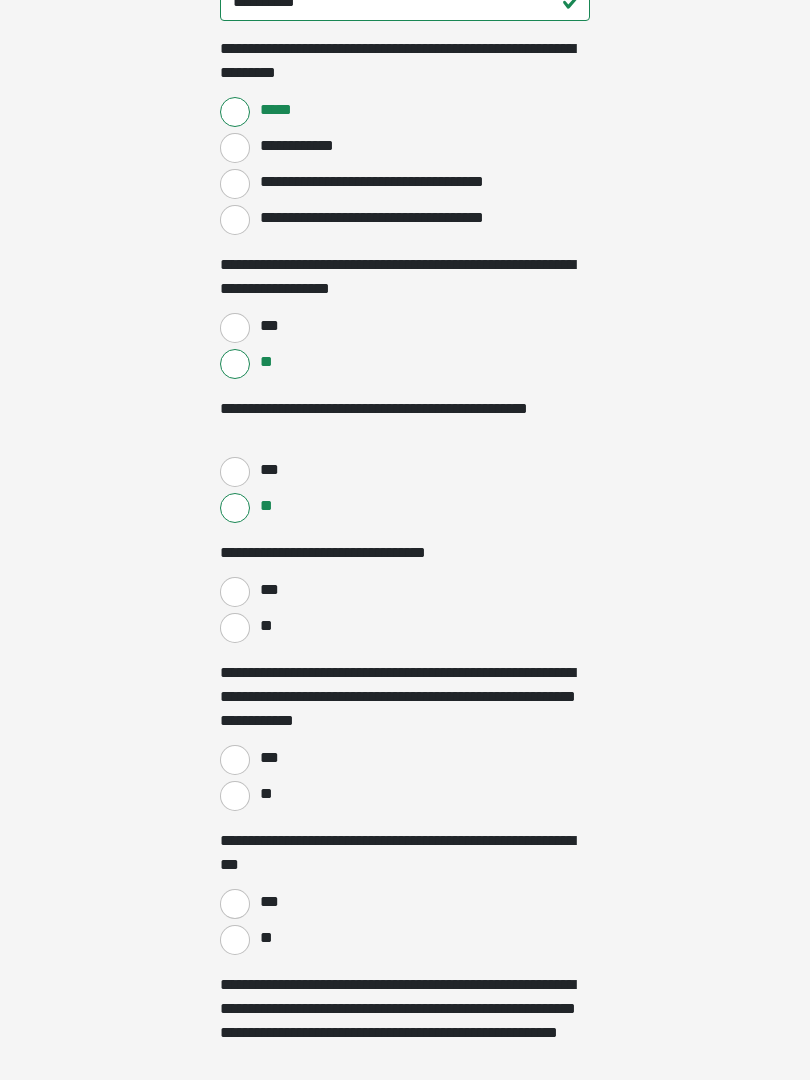 scroll, scrollTop: 2387, scrollLeft: 0, axis: vertical 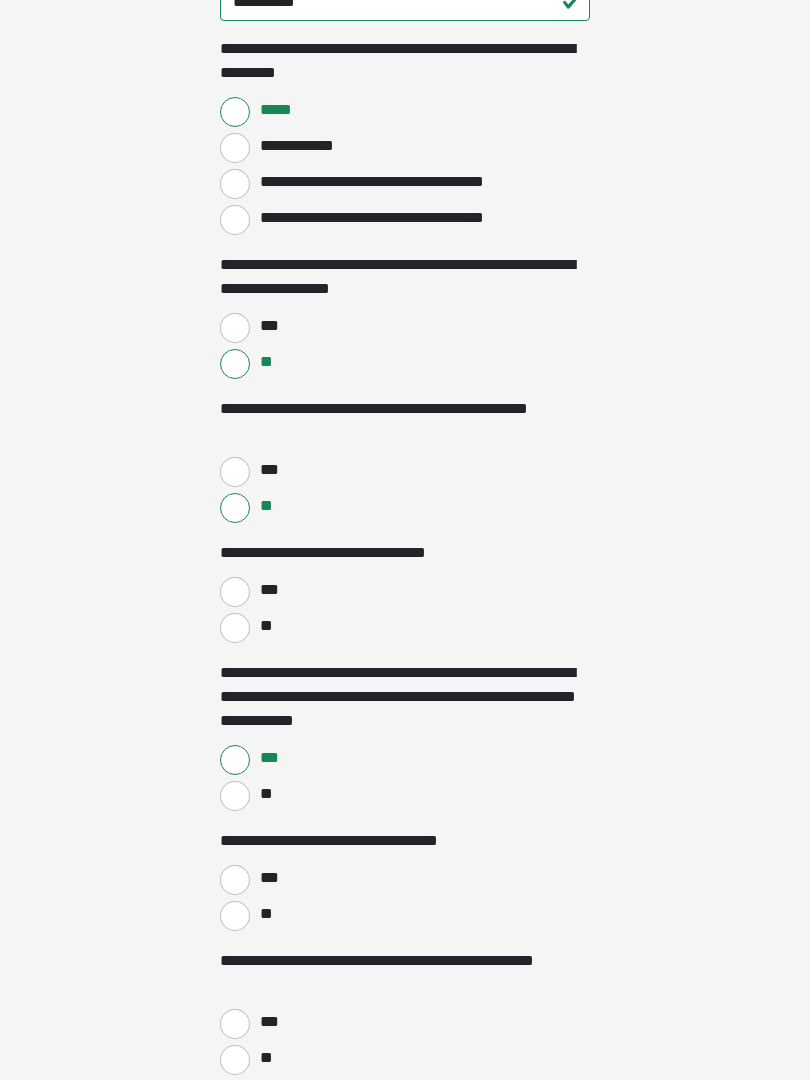 click on "**" at bounding box center [235, 796] 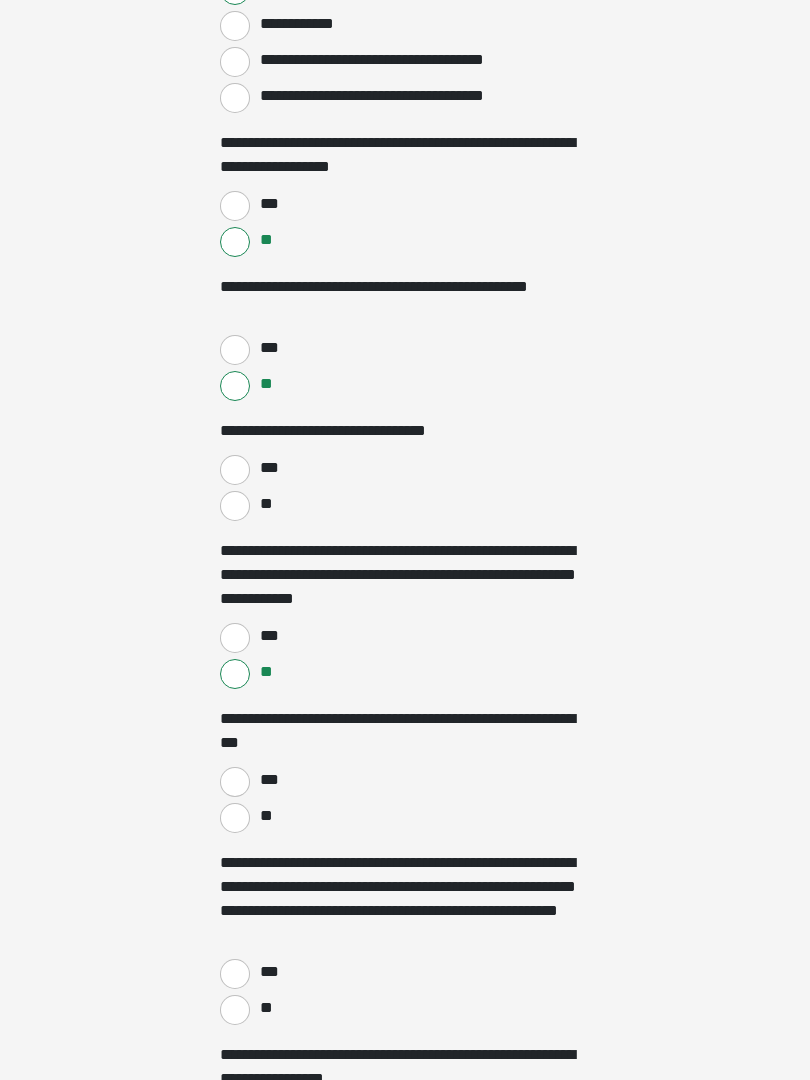 scroll, scrollTop: 2510, scrollLeft: 0, axis: vertical 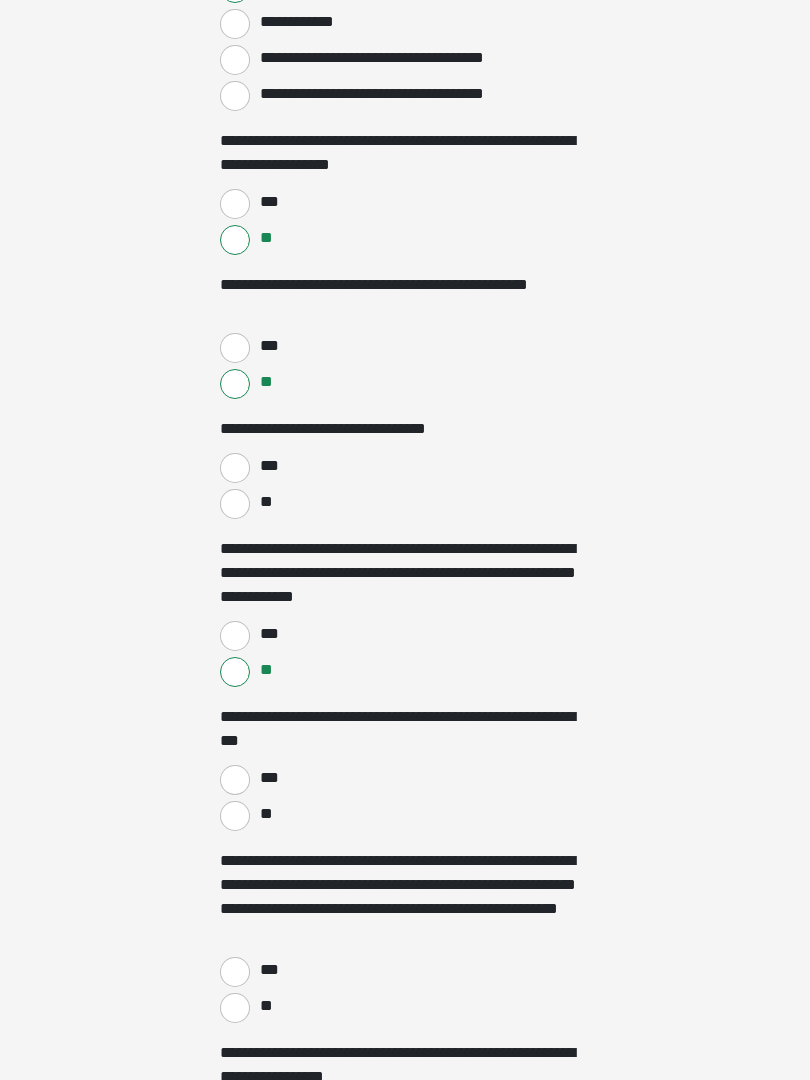 click on "**" at bounding box center [235, 816] 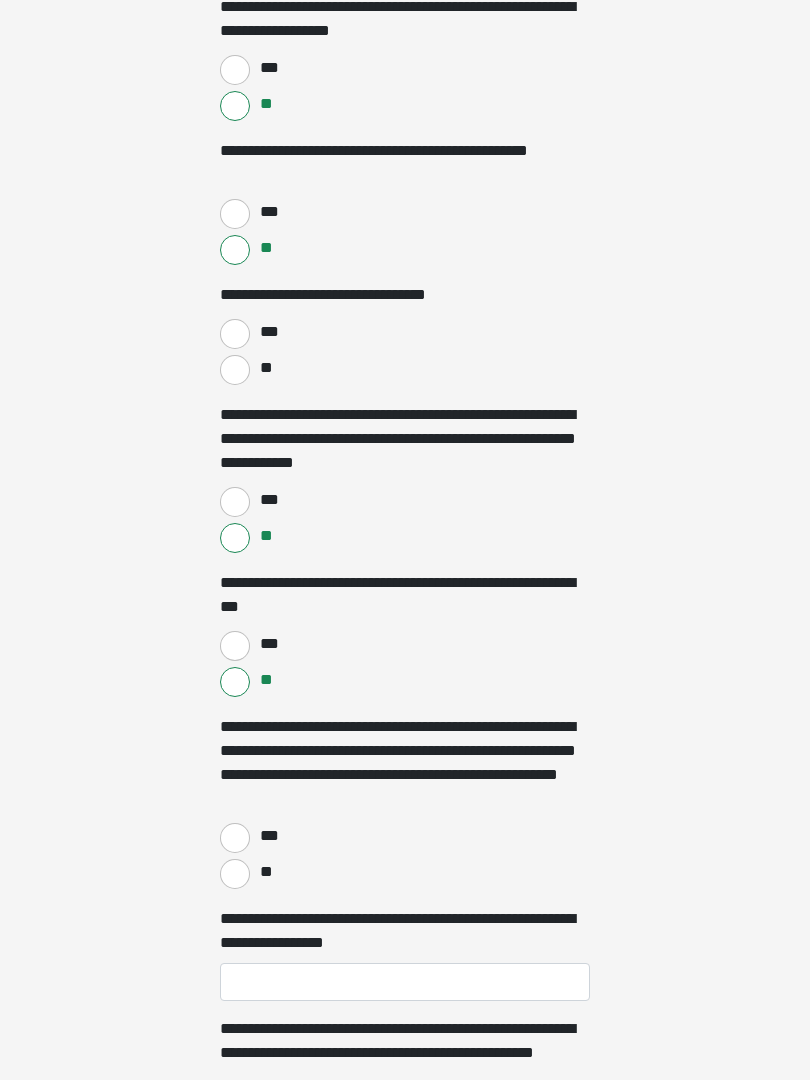 scroll, scrollTop: 2660, scrollLeft: 0, axis: vertical 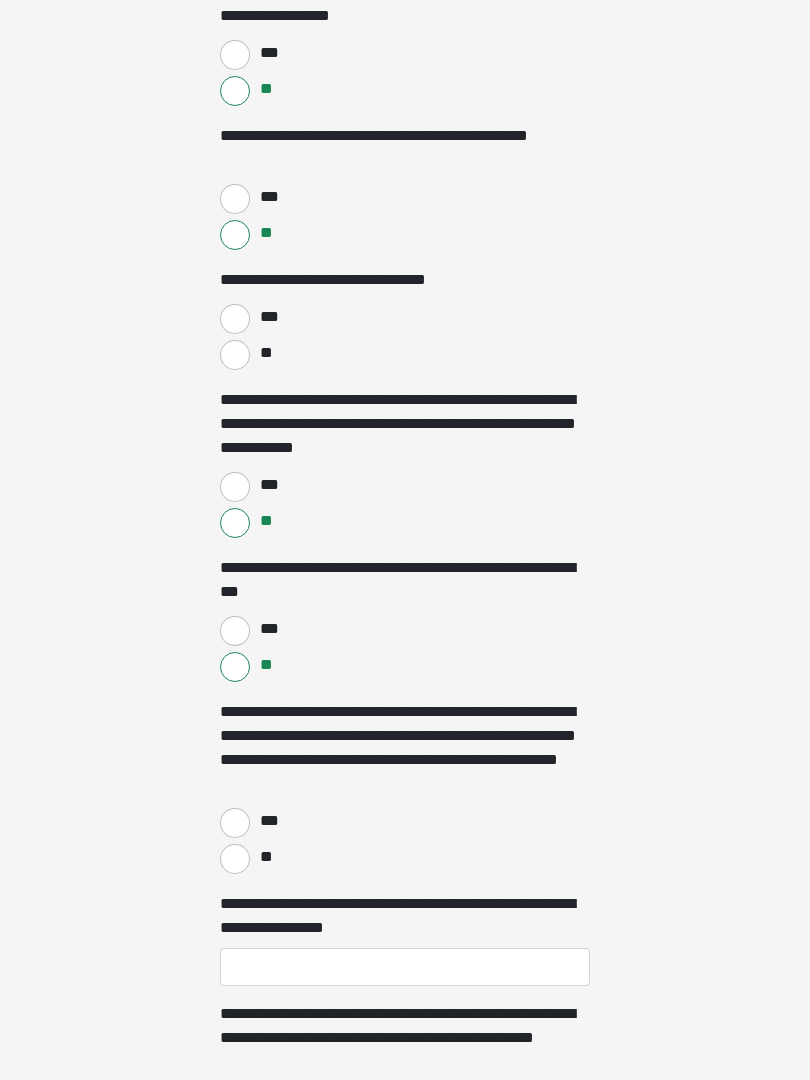click on "**" at bounding box center [235, 859] 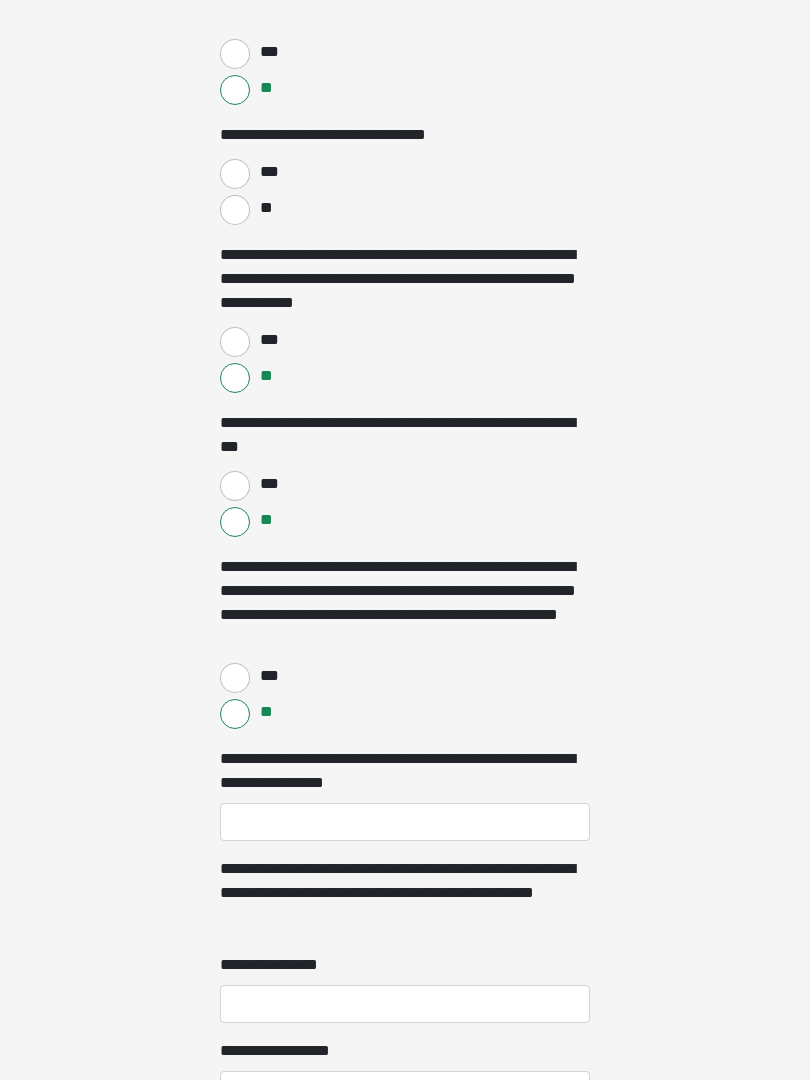 scroll, scrollTop: 2808, scrollLeft: 0, axis: vertical 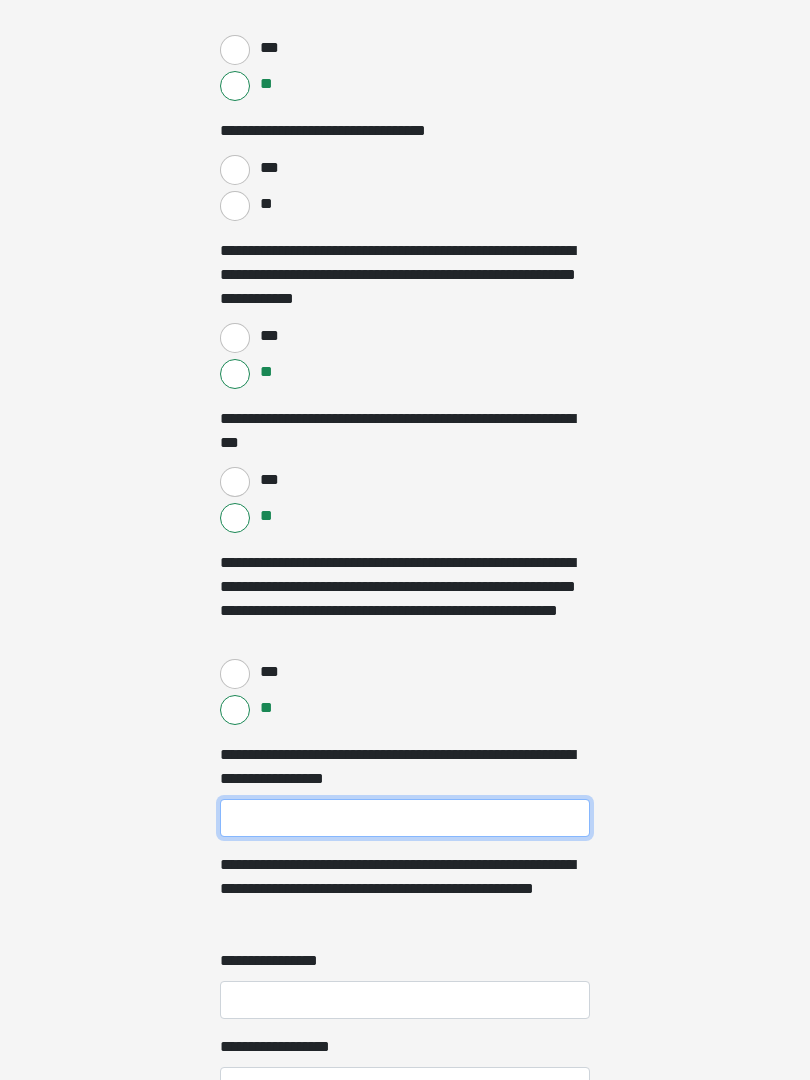 click on "**********" at bounding box center [405, 819] 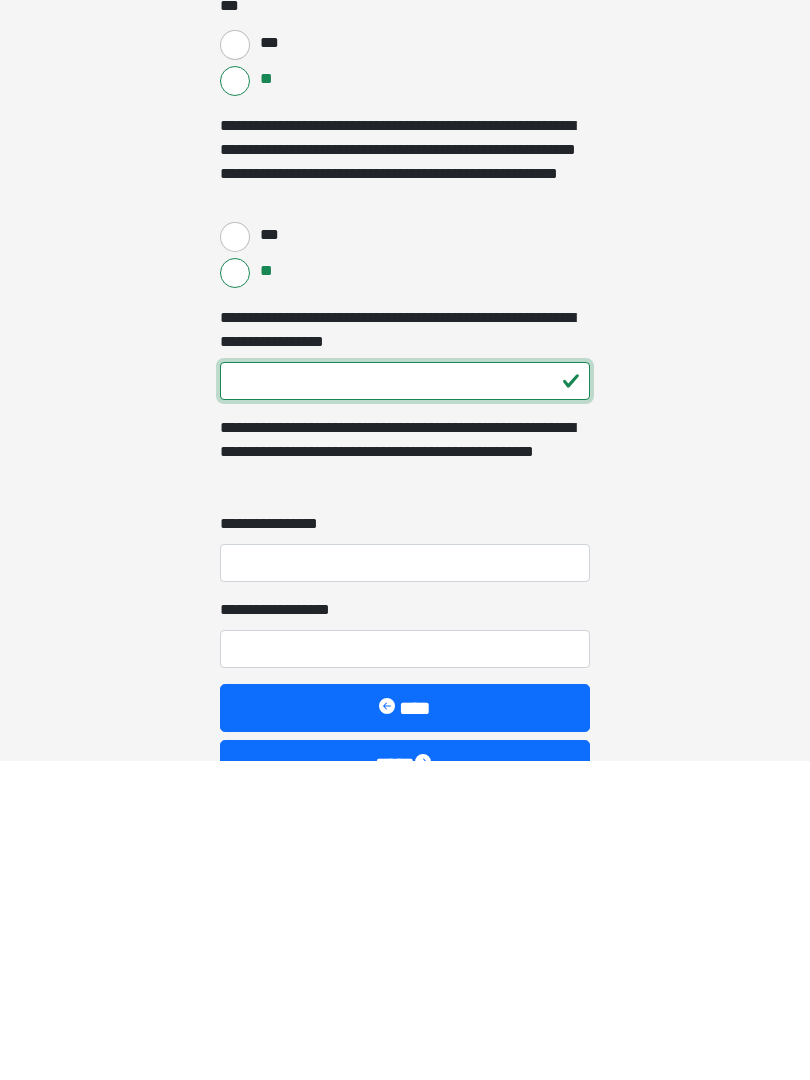 type on "***" 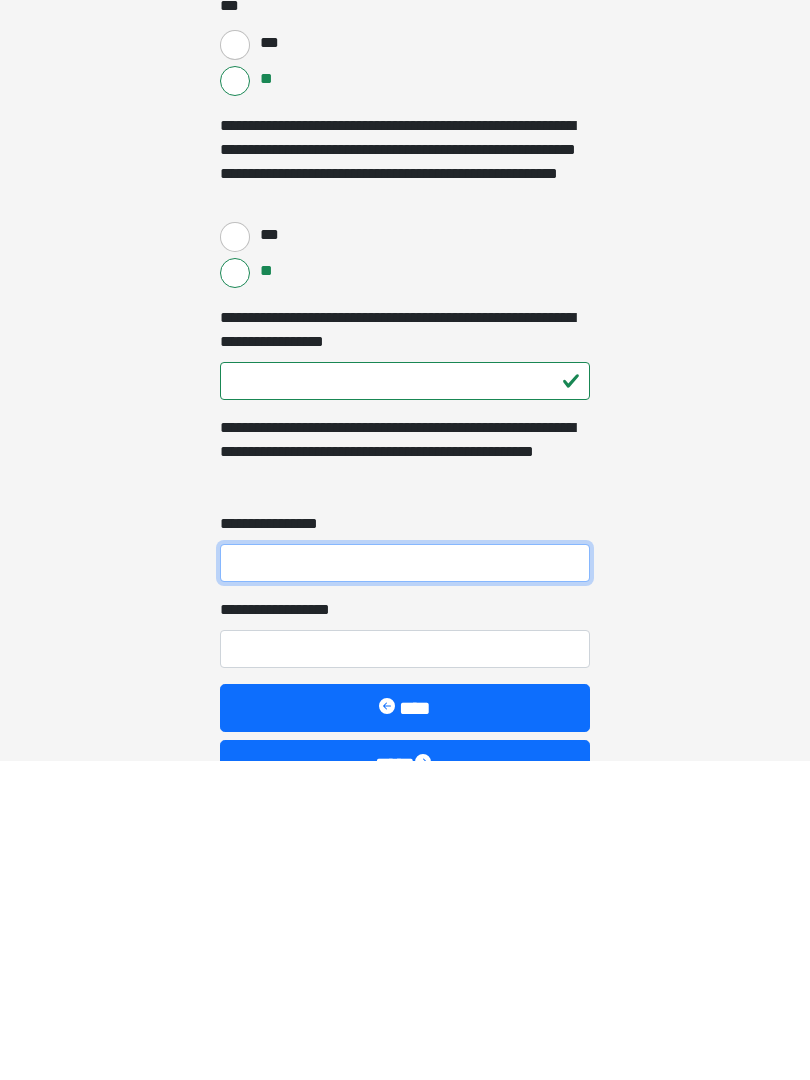 click on "**********" at bounding box center [405, 883] 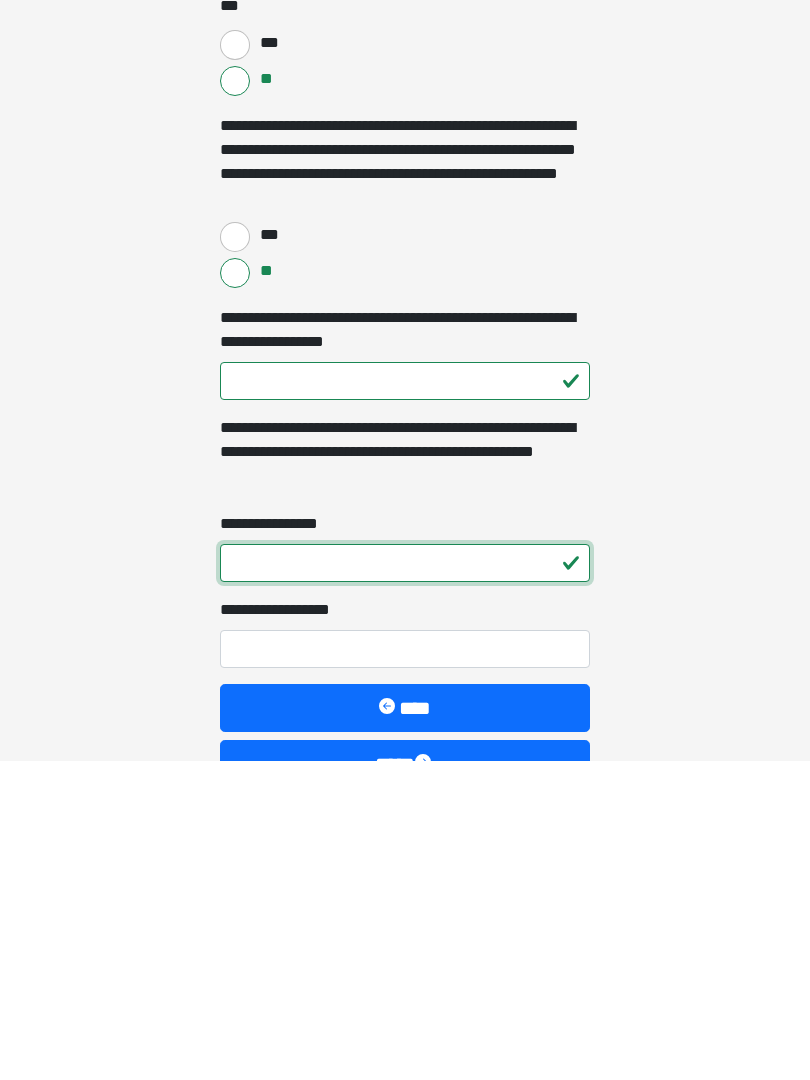 type on "*" 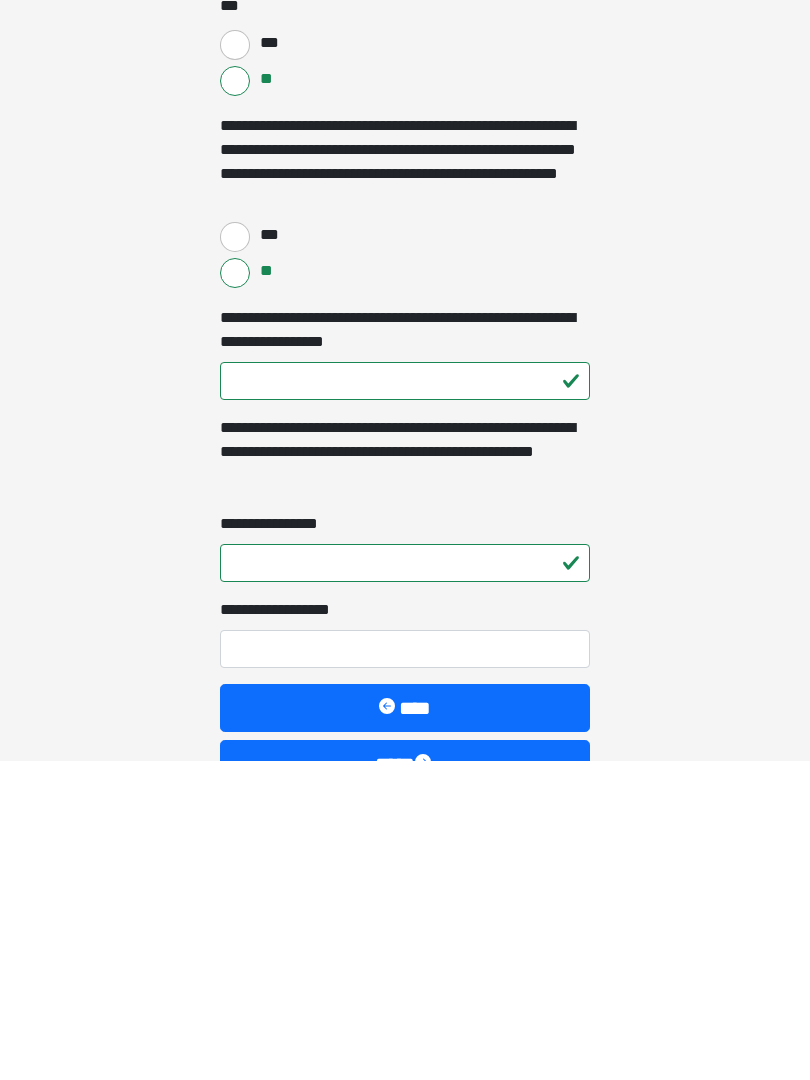 click on "**********" at bounding box center (405, 969) 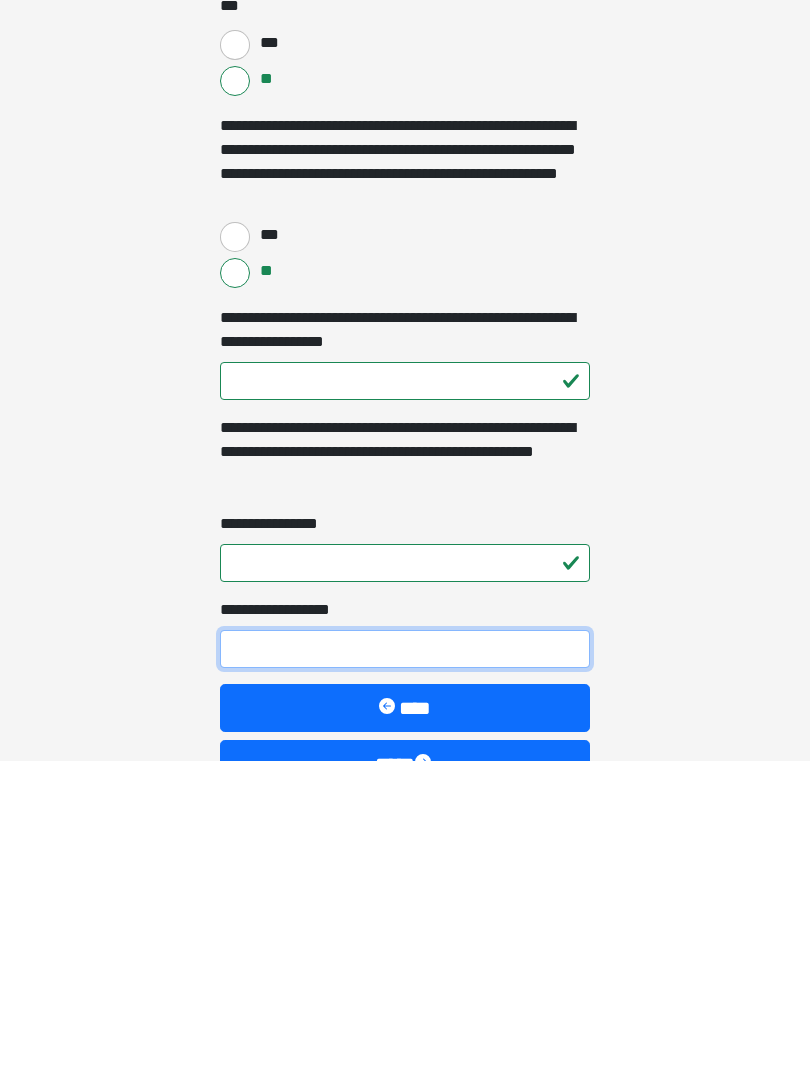 type on "*" 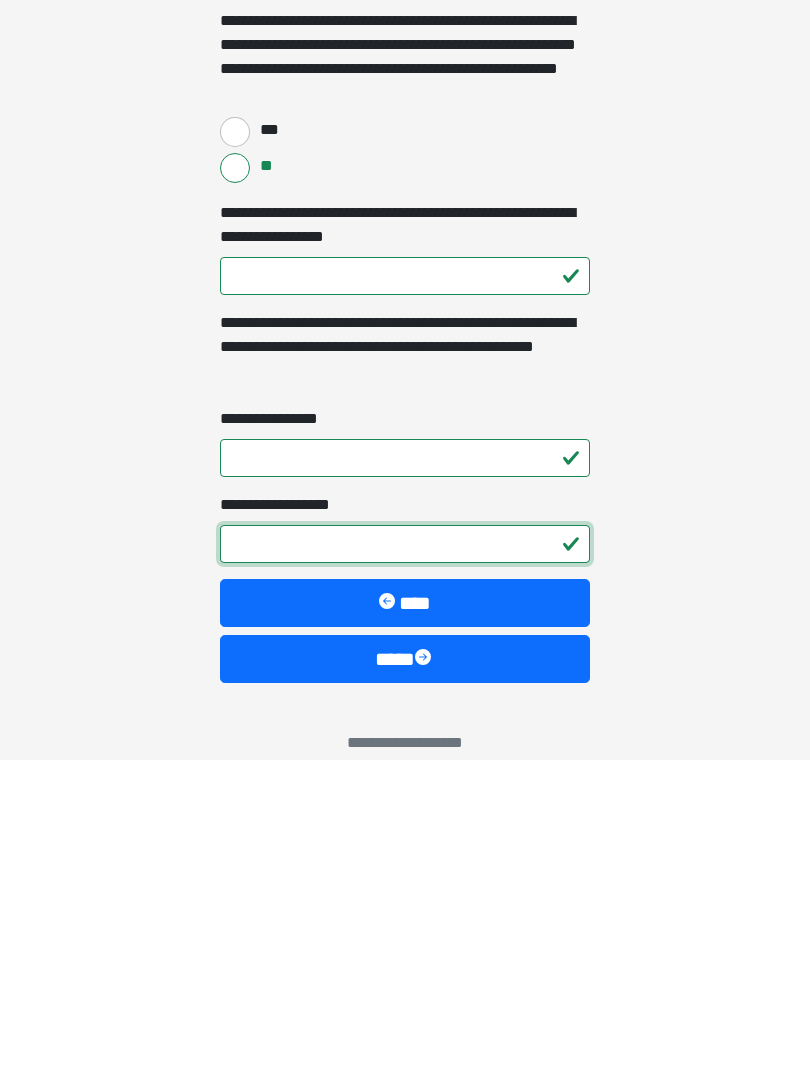 scroll, scrollTop: 3040, scrollLeft: 0, axis: vertical 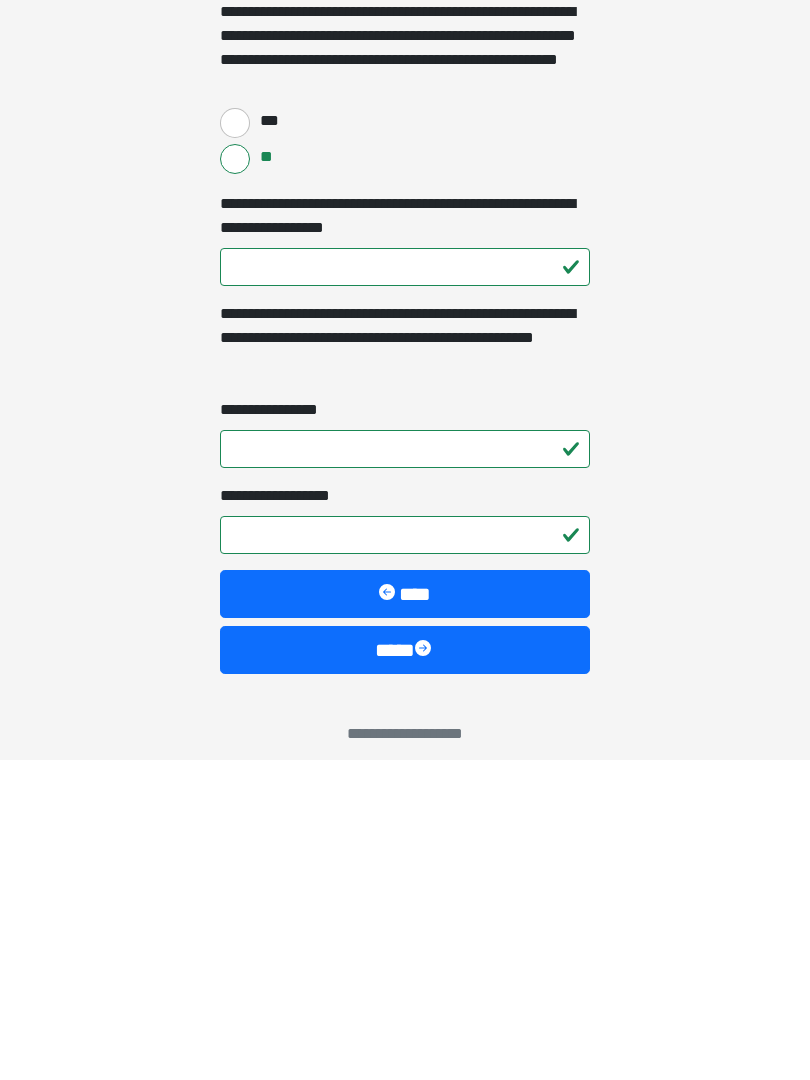 click on "****" at bounding box center (405, 970) 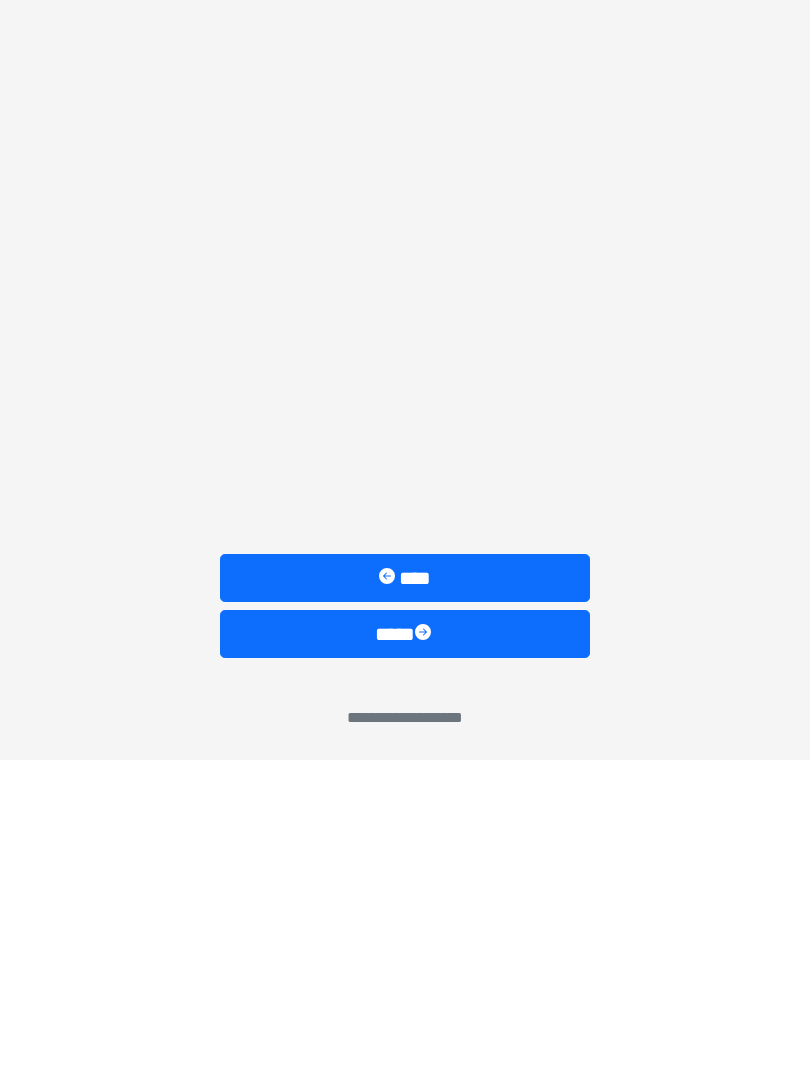 scroll, scrollTop: 0, scrollLeft: 0, axis: both 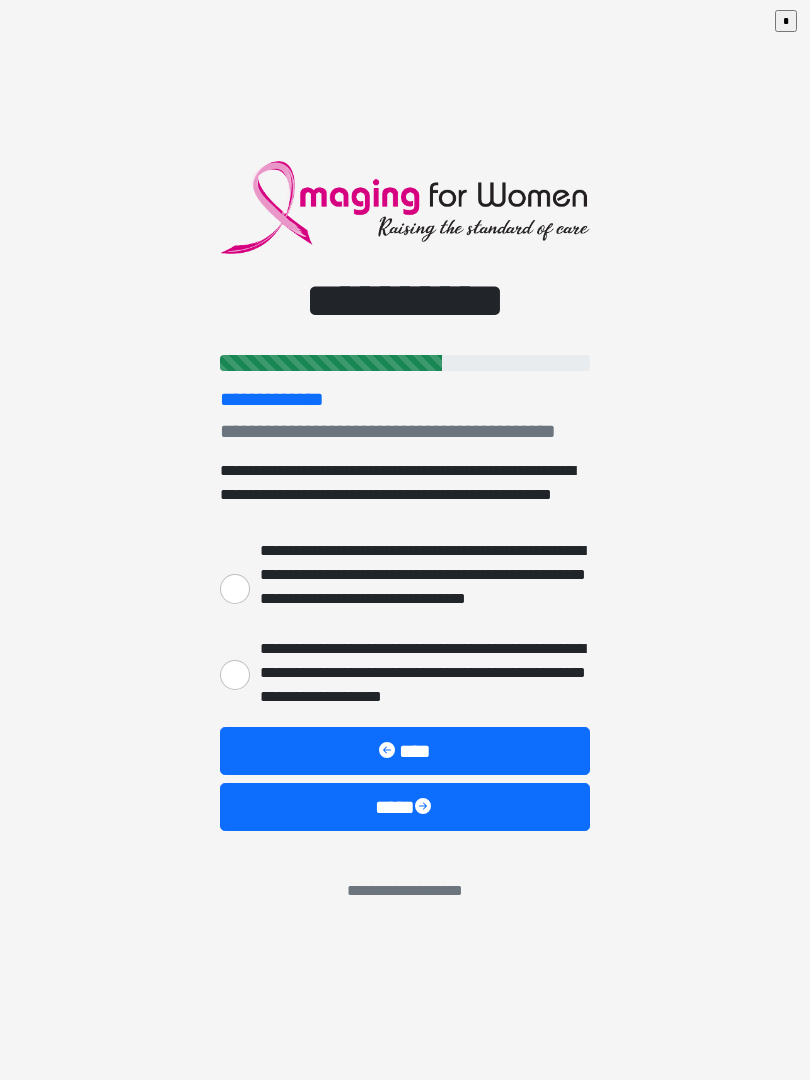 click on "**********" at bounding box center [235, 589] 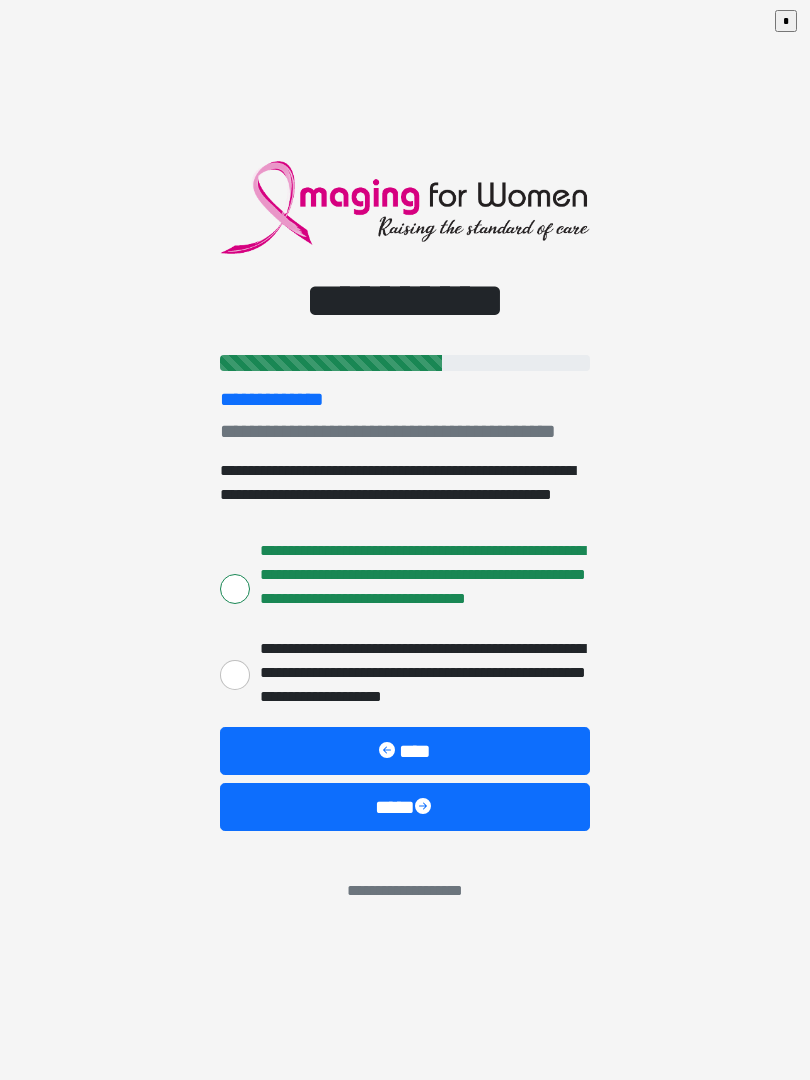 click on "****" at bounding box center [405, 807] 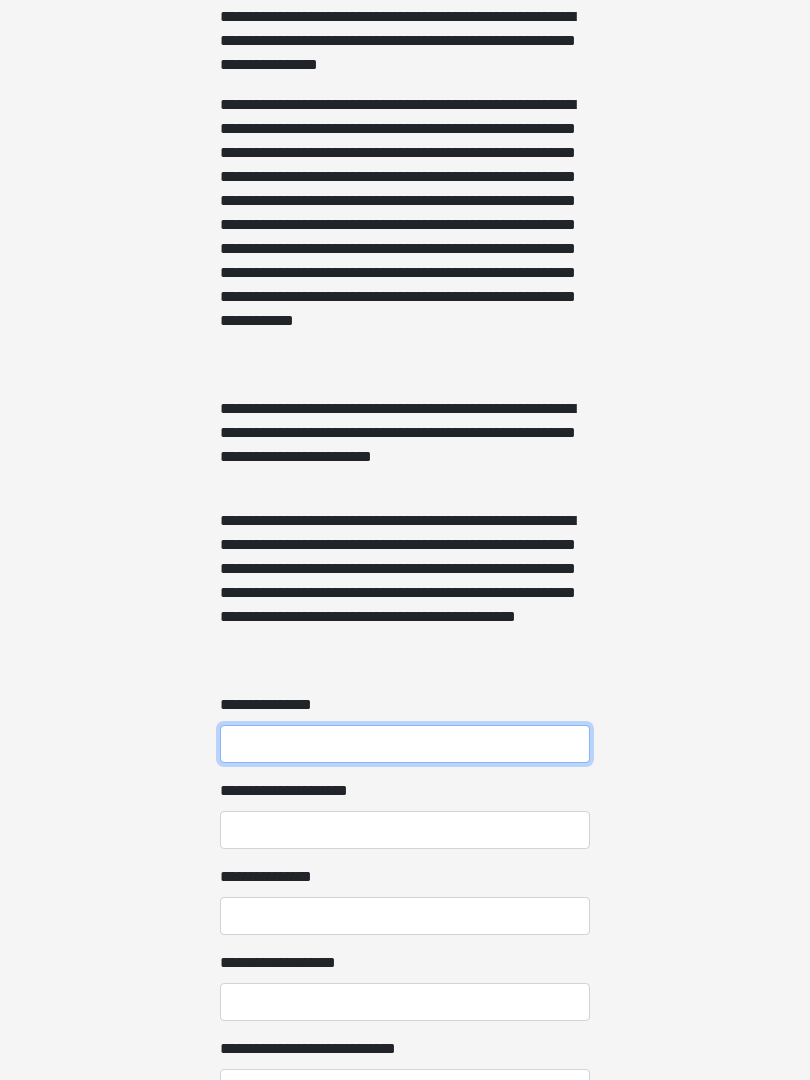 click on "**********" at bounding box center (405, 745) 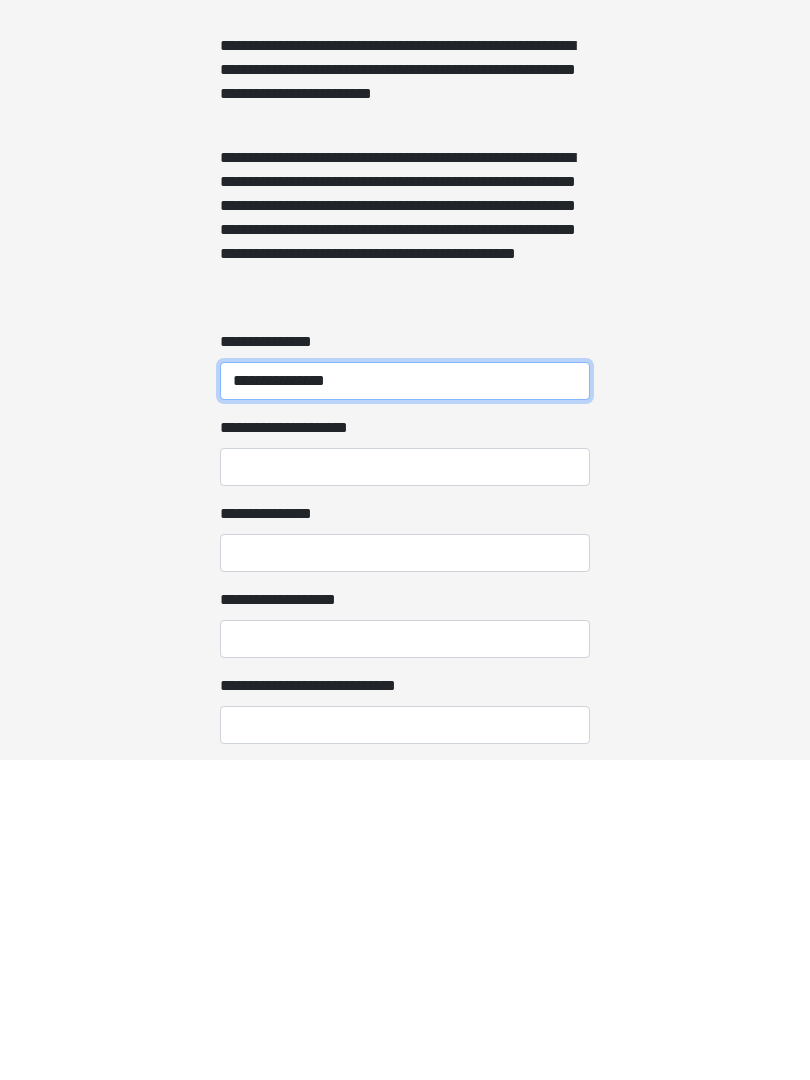 type on "**********" 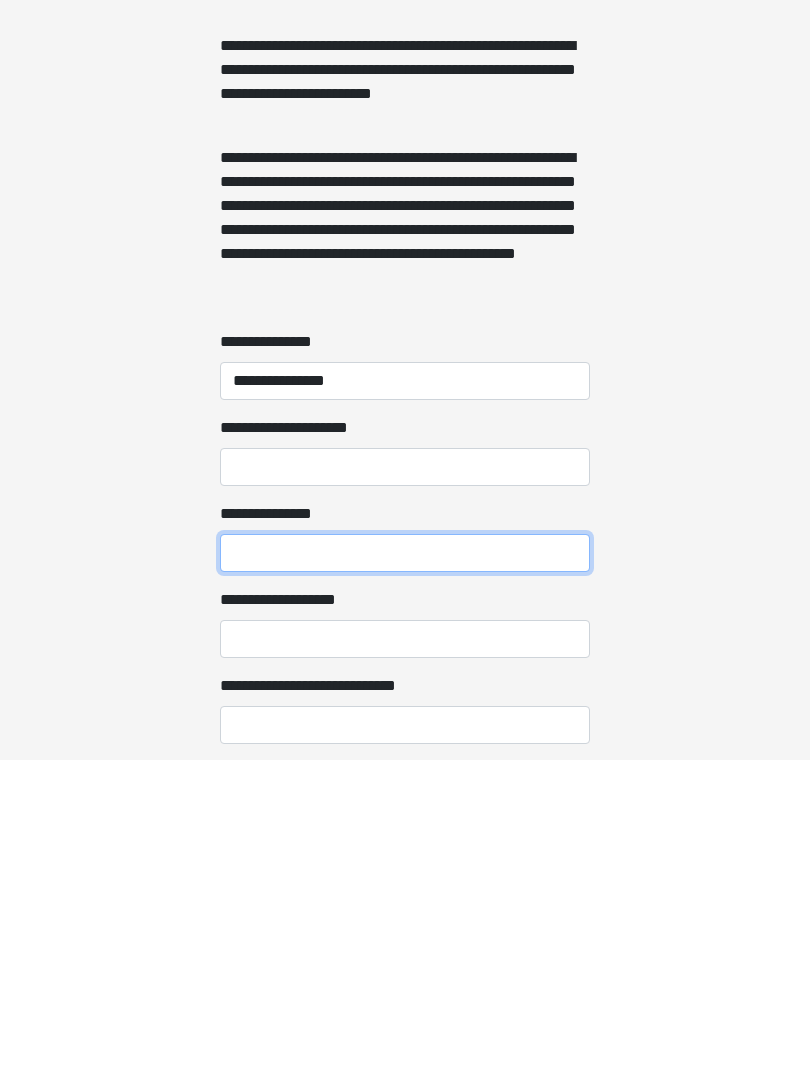 click on "**********" at bounding box center (405, 873) 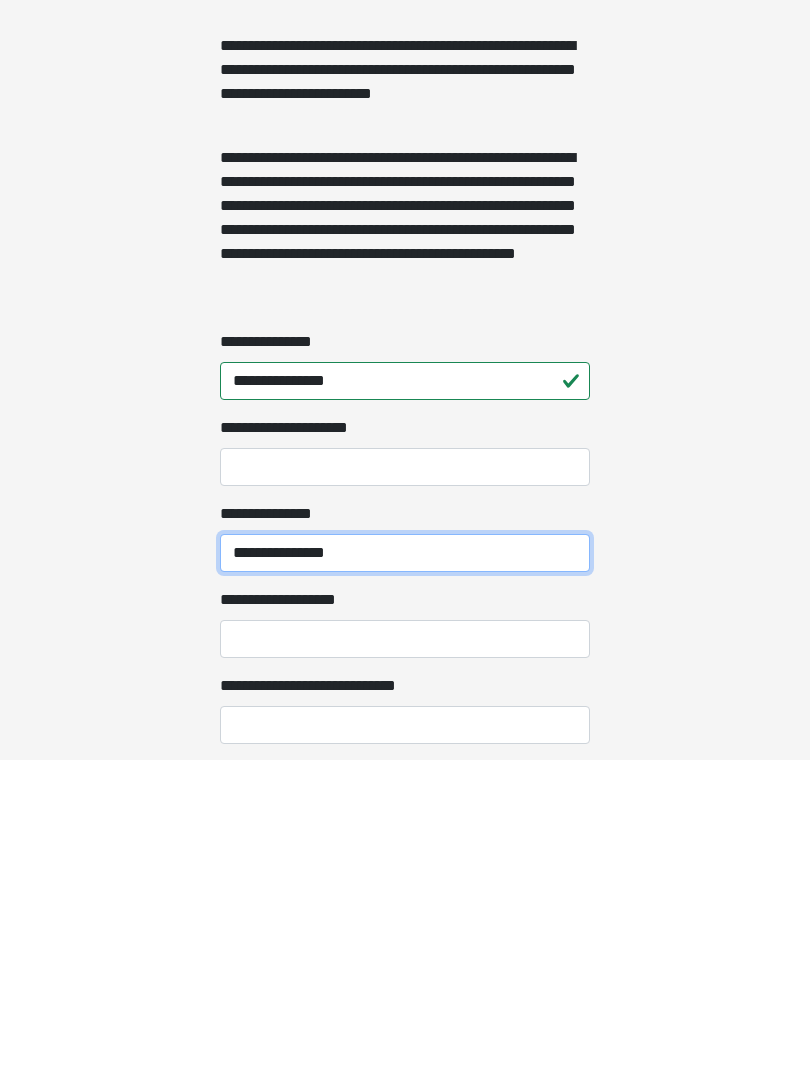 type on "**********" 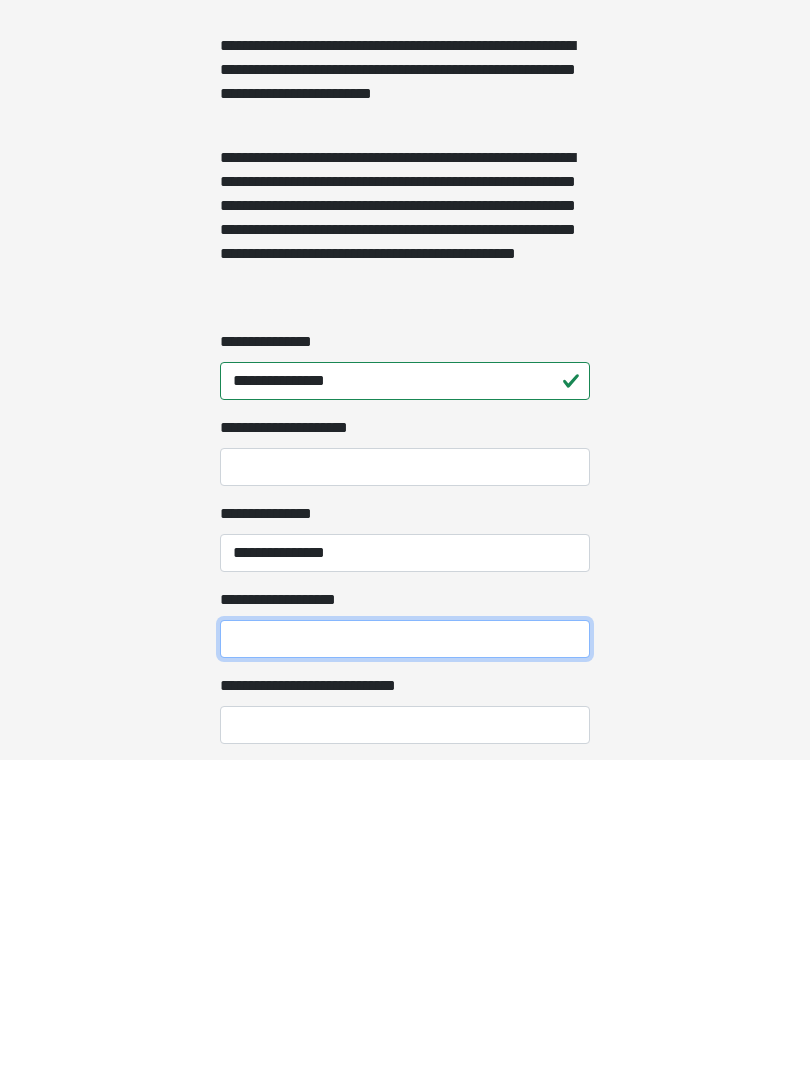 click on "**********" at bounding box center (405, 959) 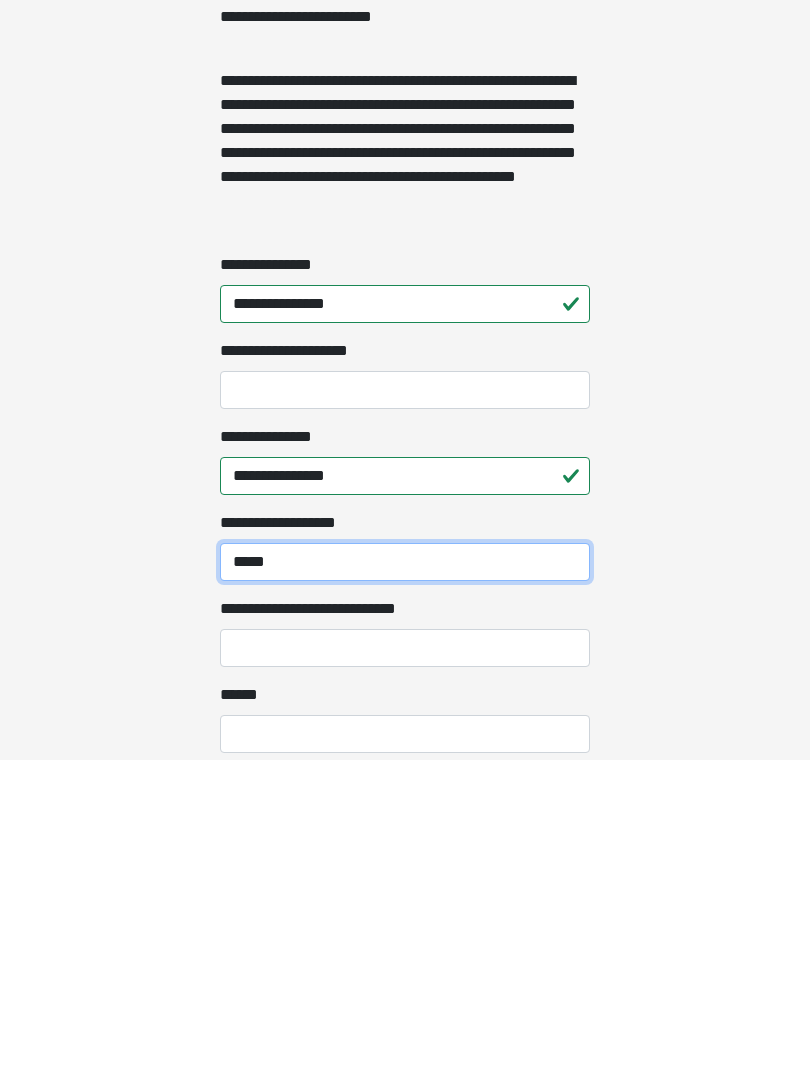 scroll, scrollTop: 1166, scrollLeft: 0, axis: vertical 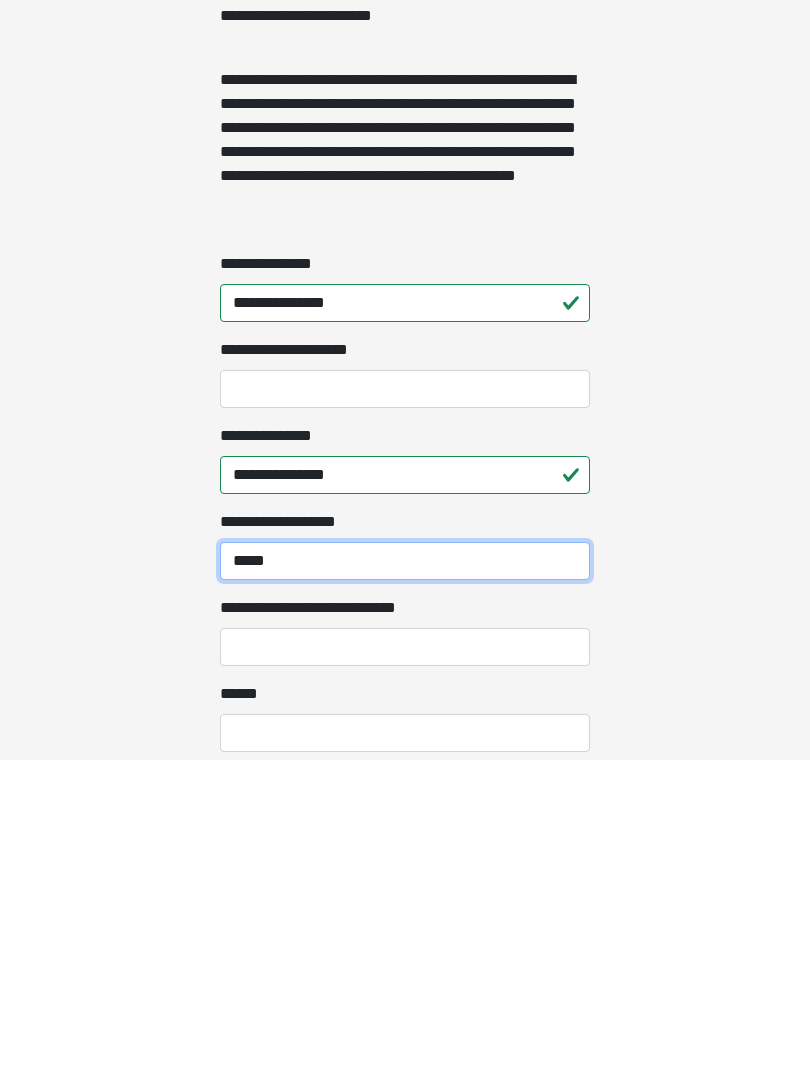 type on "*****" 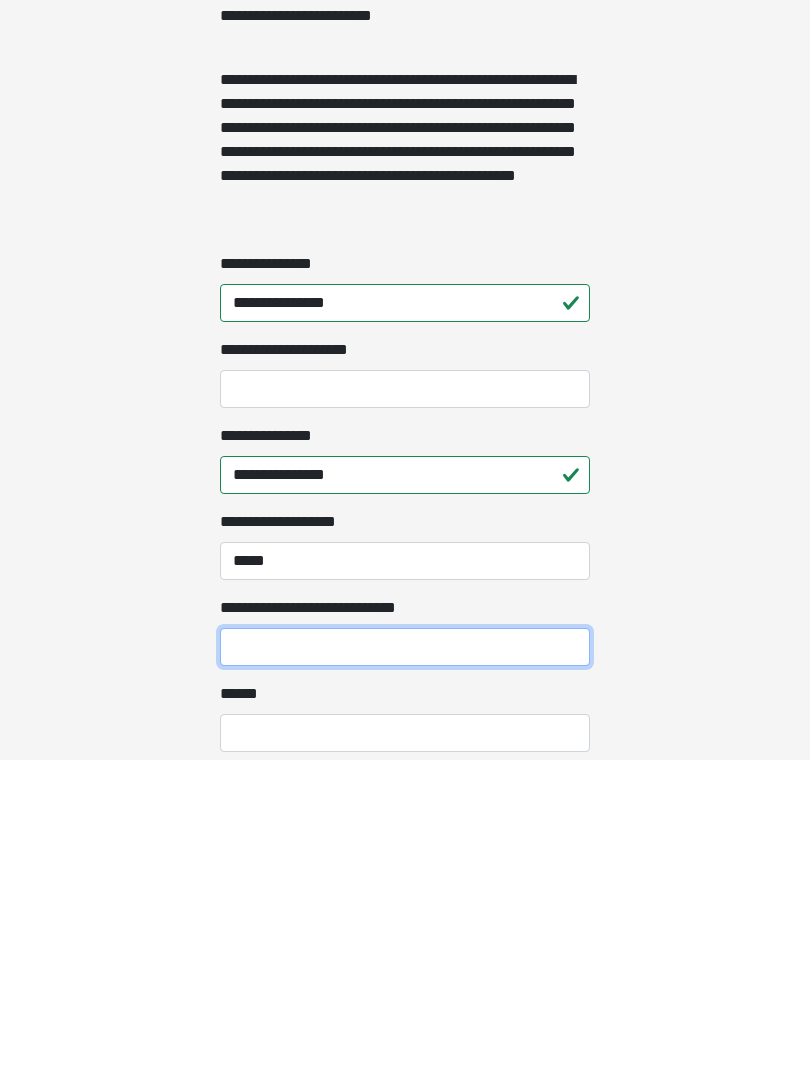 click on "**********" at bounding box center (405, 967) 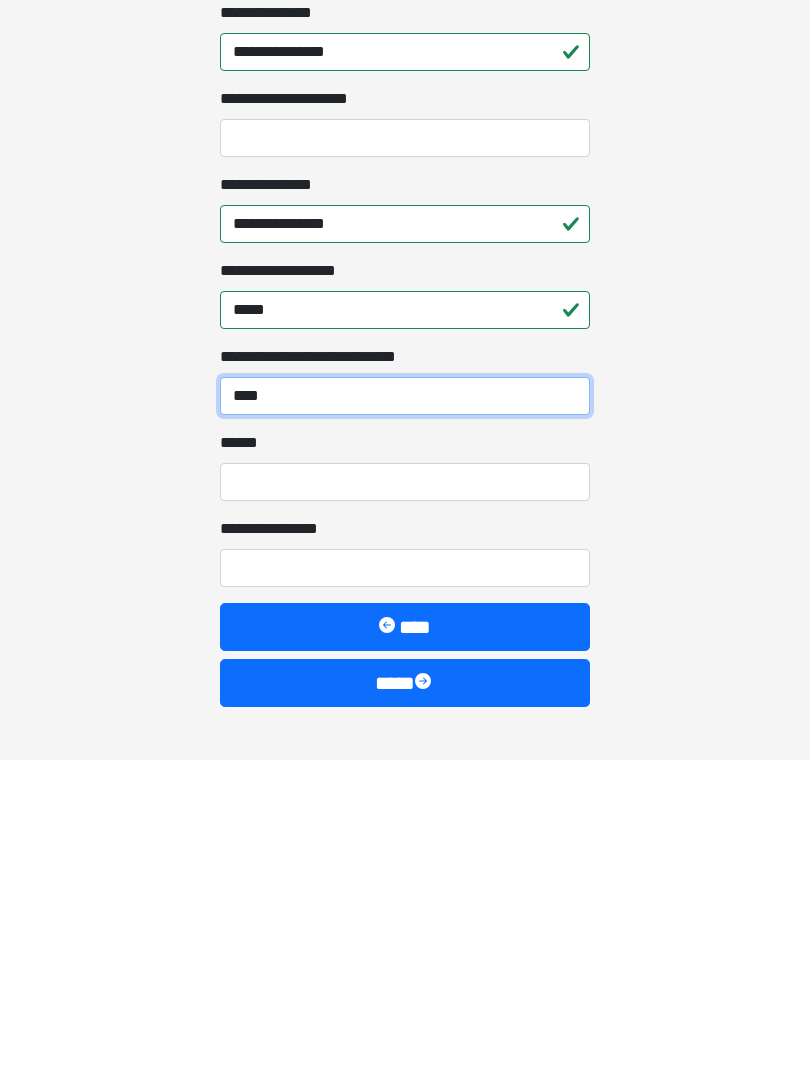 scroll, scrollTop: 1419, scrollLeft: 0, axis: vertical 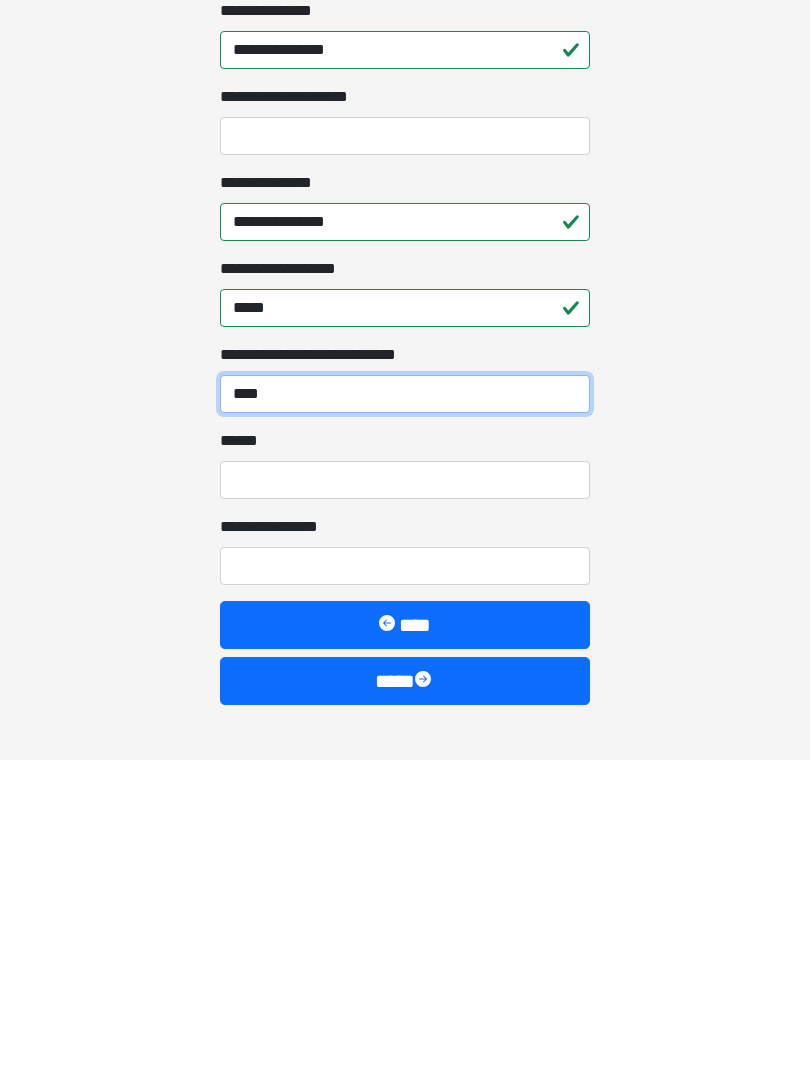 type on "****" 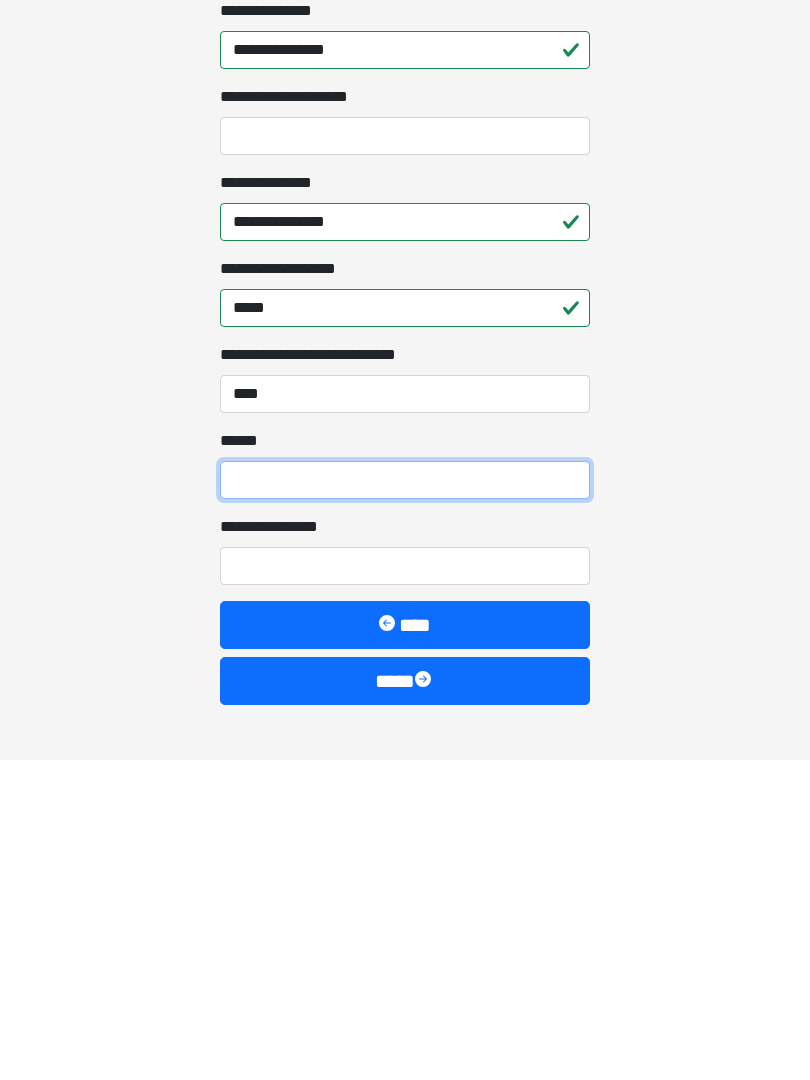click on "**** *" at bounding box center (405, 800) 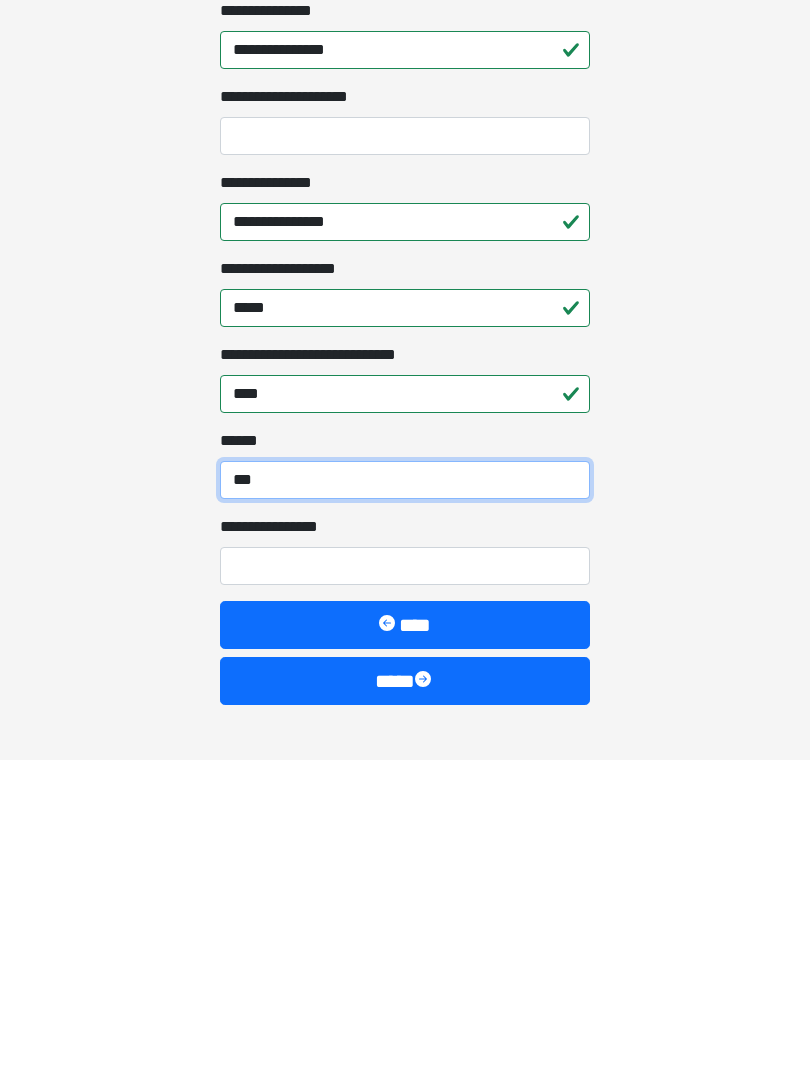 type on "***" 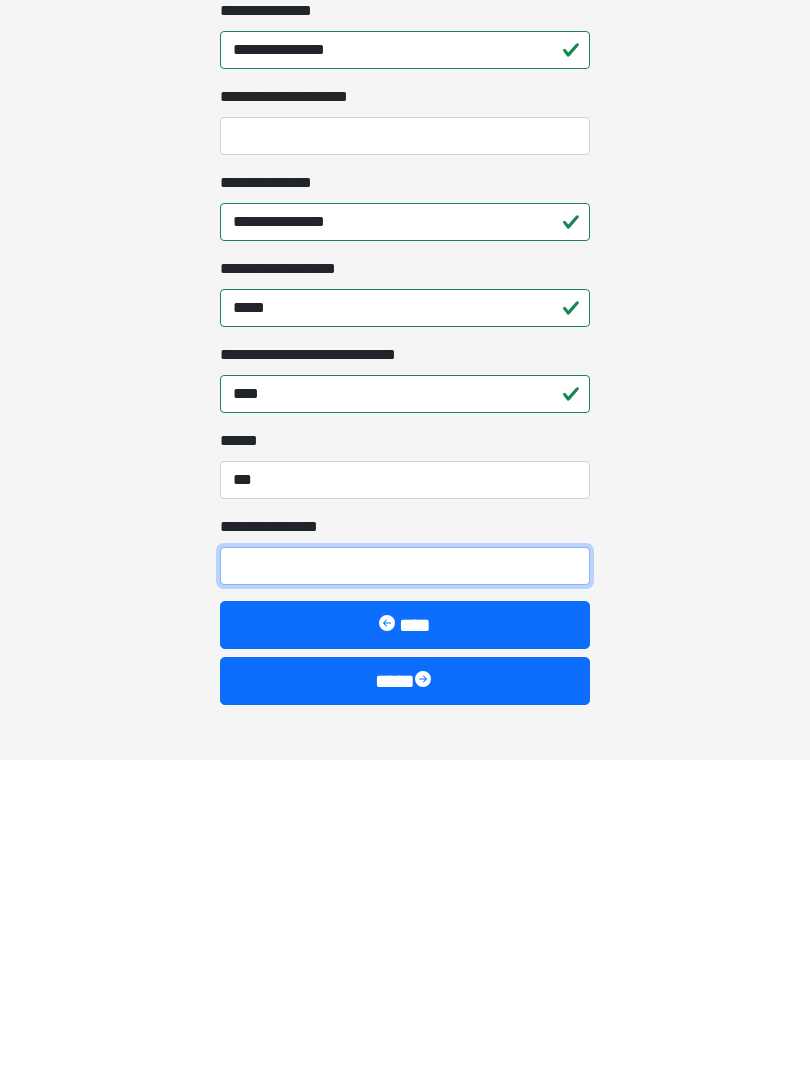 click on "**********" at bounding box center [405, 886] 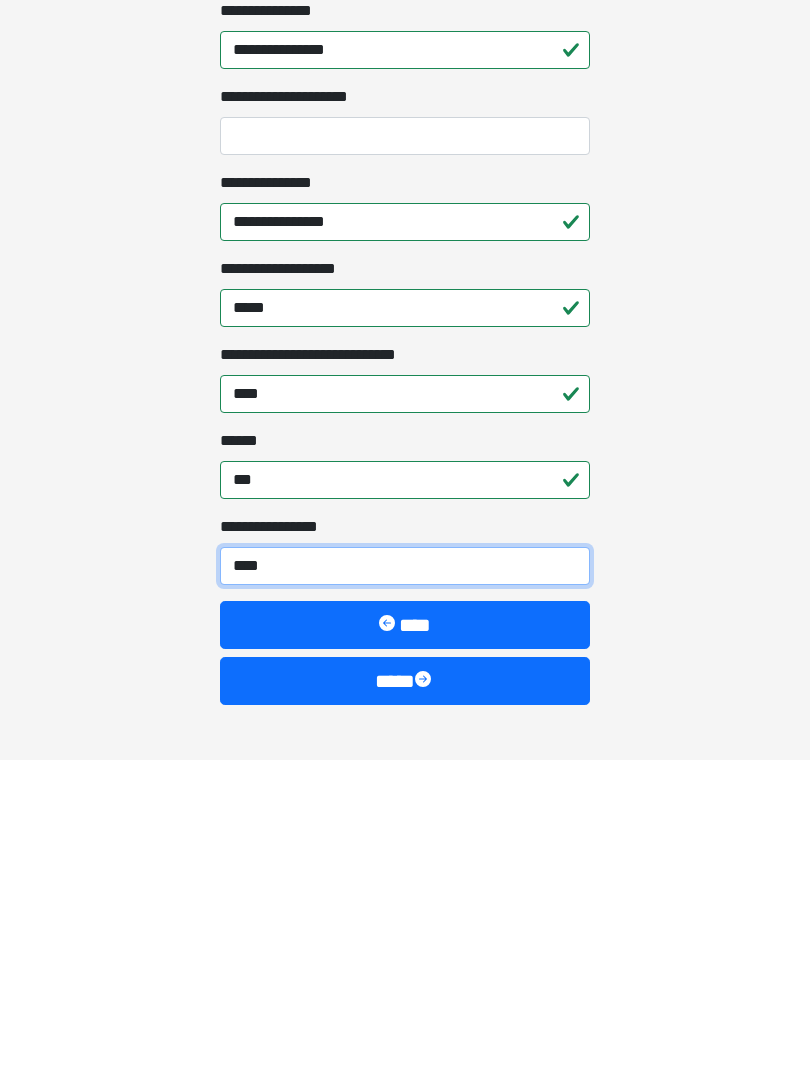 type on "*****" 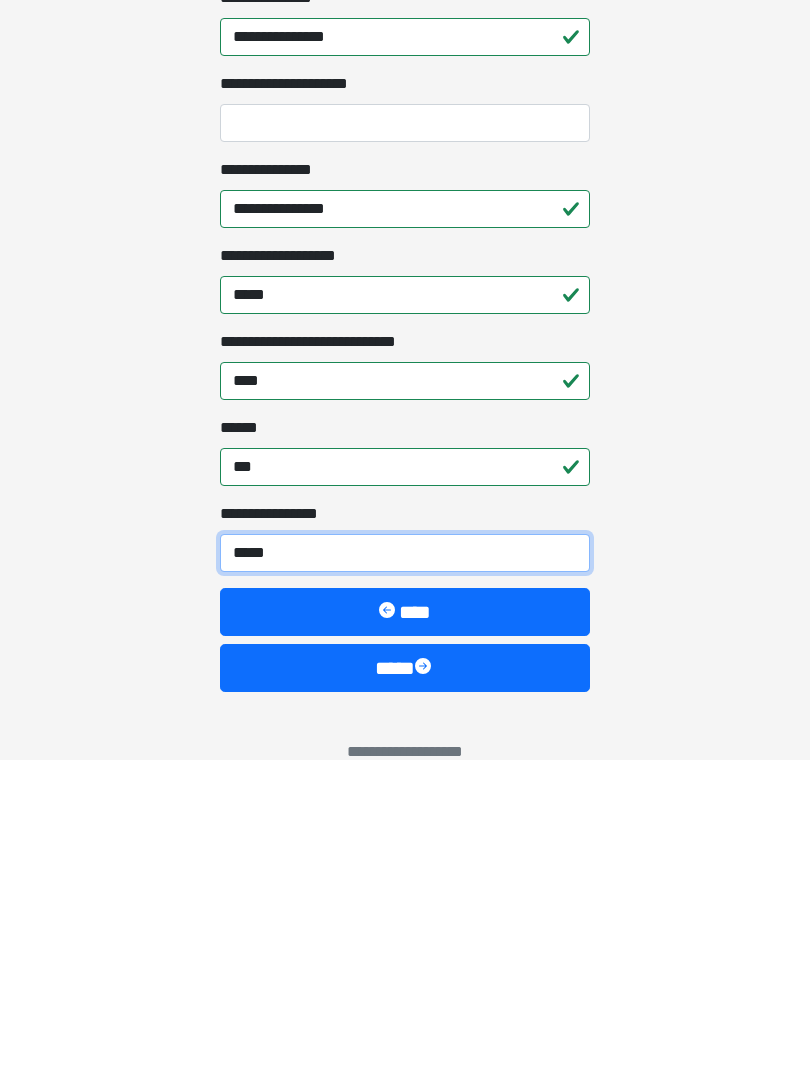 scroll, scrollTop: 1467, scrollLeft: 0, axis: vertical 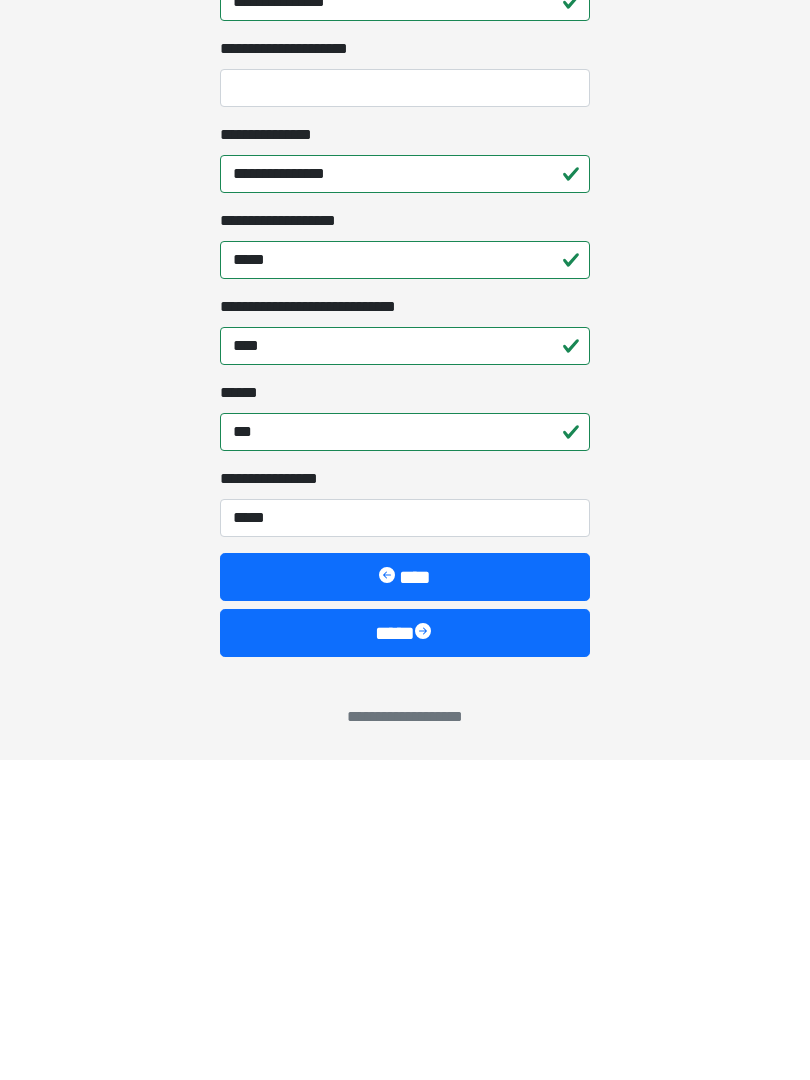 click on "****" at bounding box center (405, 953) 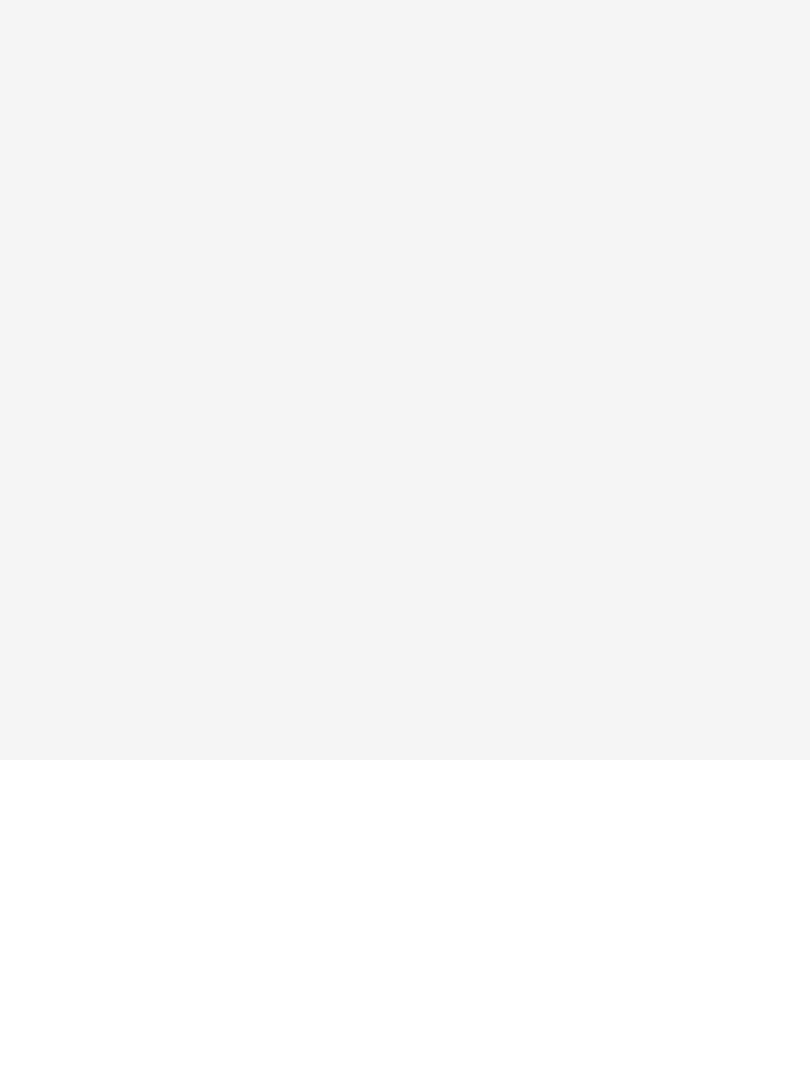 scroll, scrollTop: 0, scrollLeft: 0, axis: both 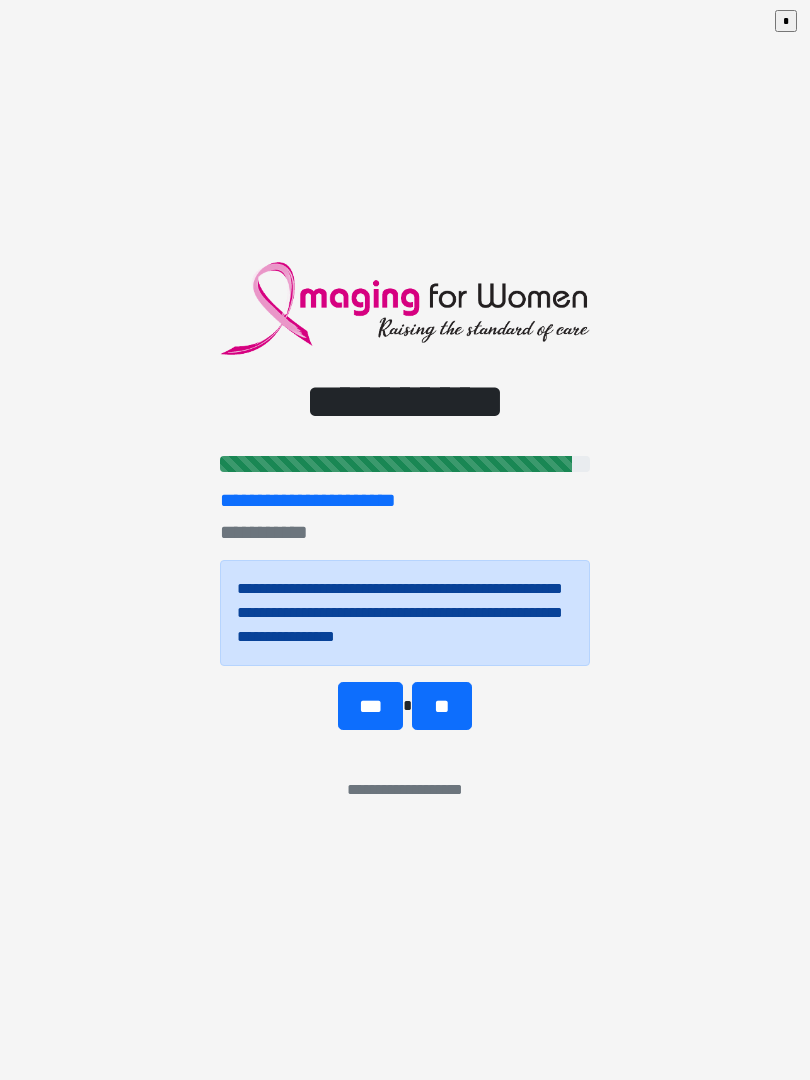click on "**" at bounding box center (441, 706) 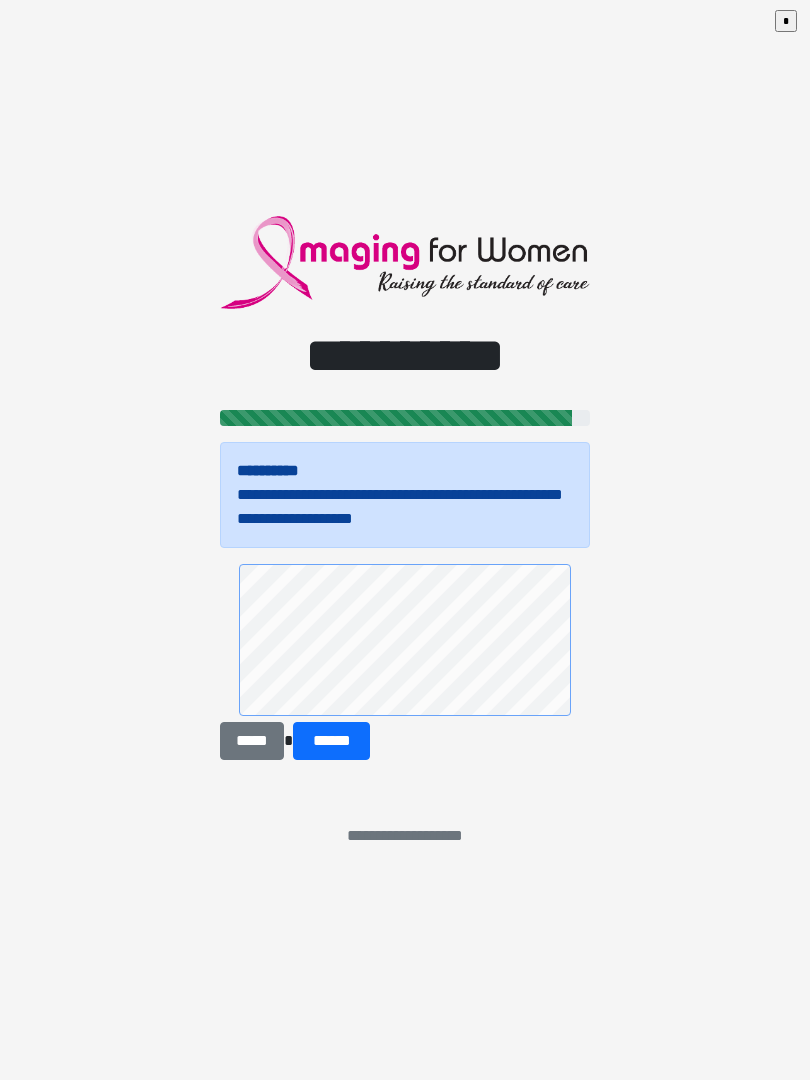 click on "******" at bounding box center (331, 741) 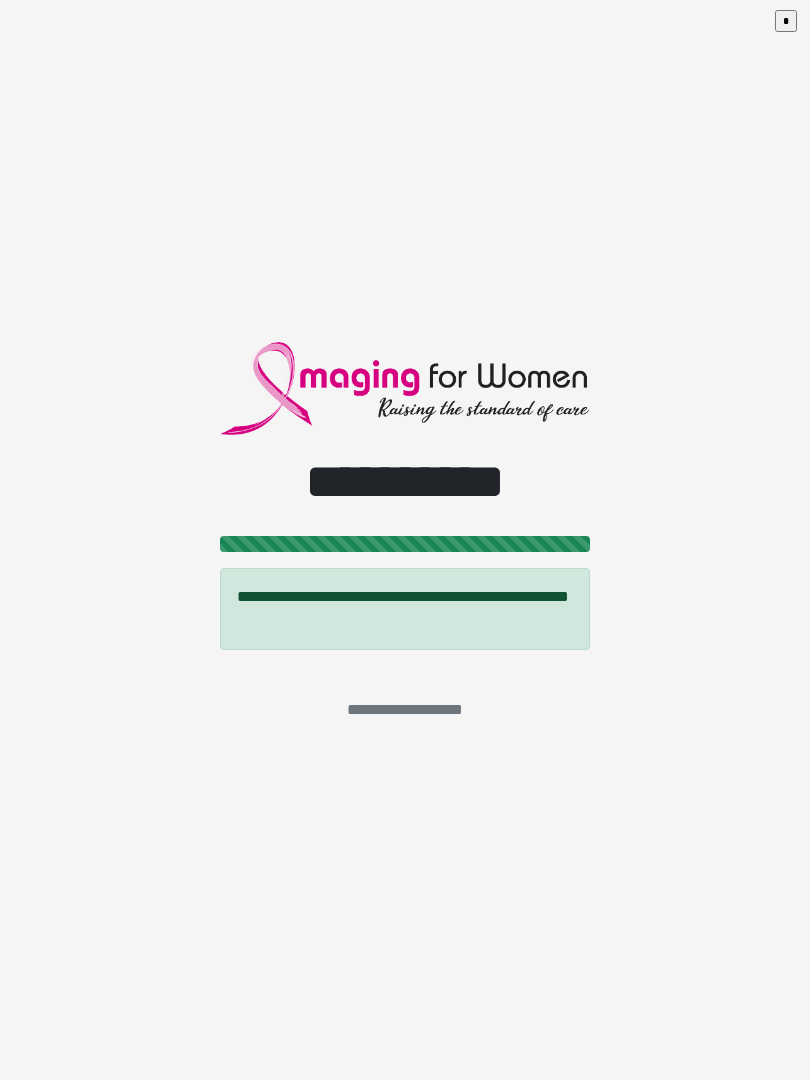 click on "*" at bounding box center (786, 21) 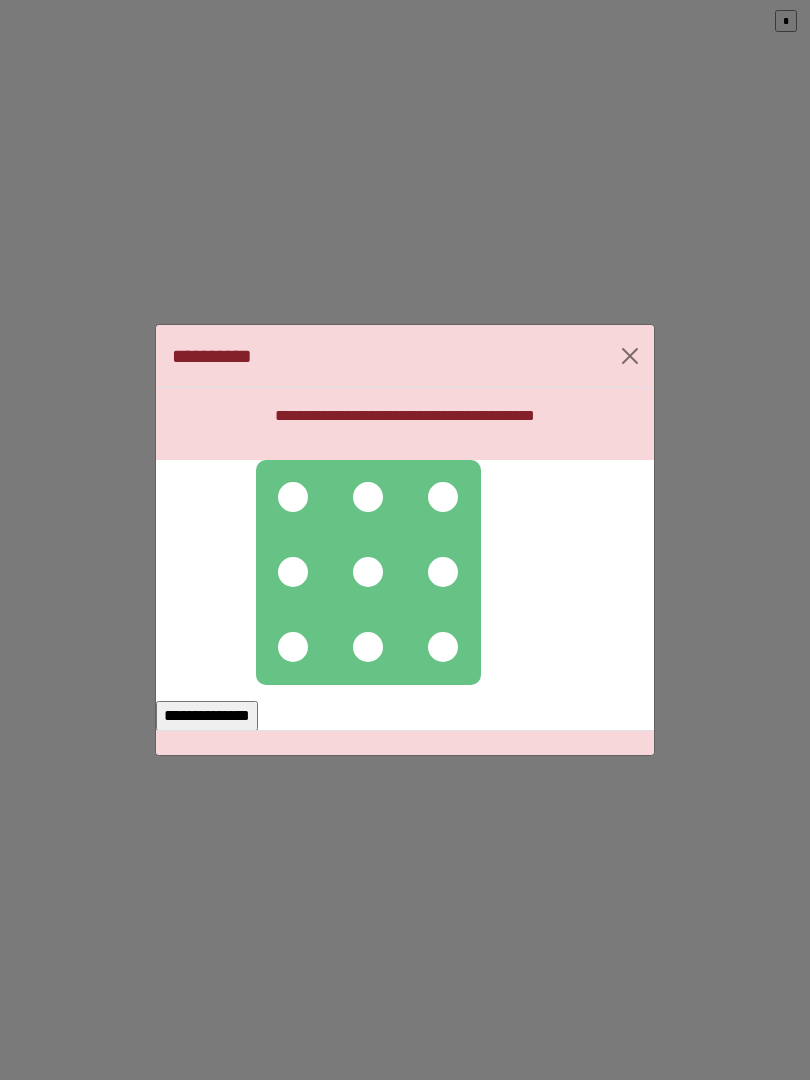 click at bounding box center [368, 497] 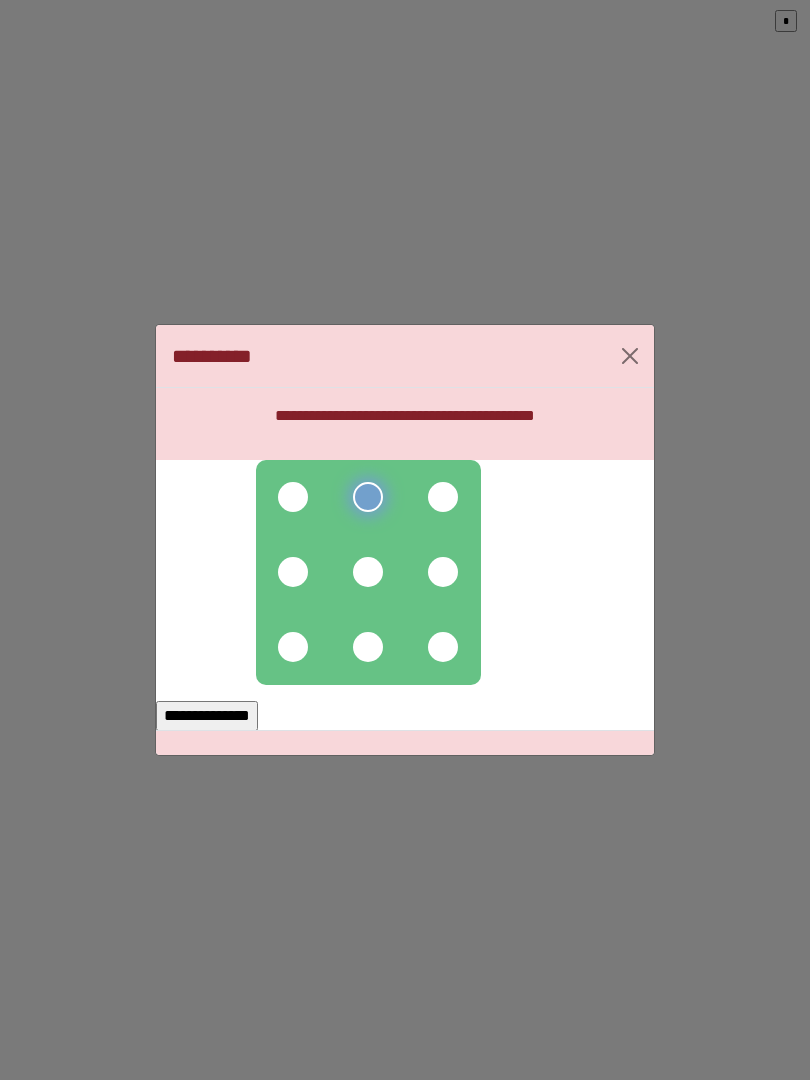 click at bounding box center (293, 572) 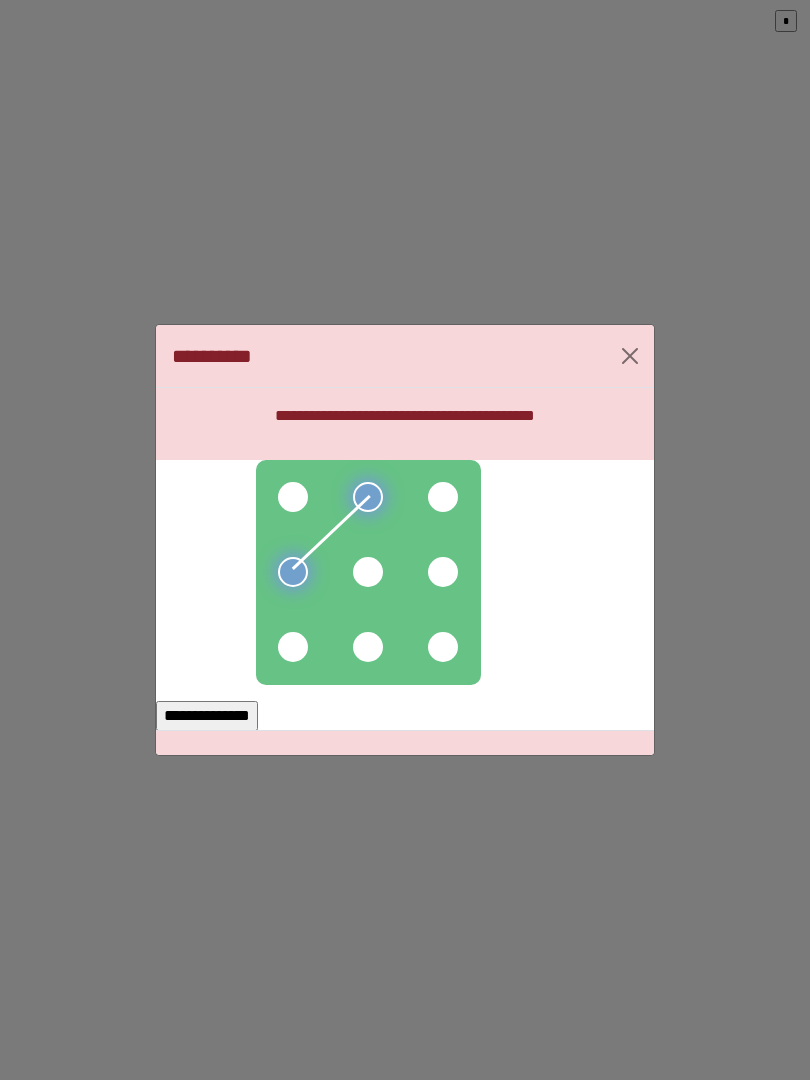 click at bounding box center [293, 497] 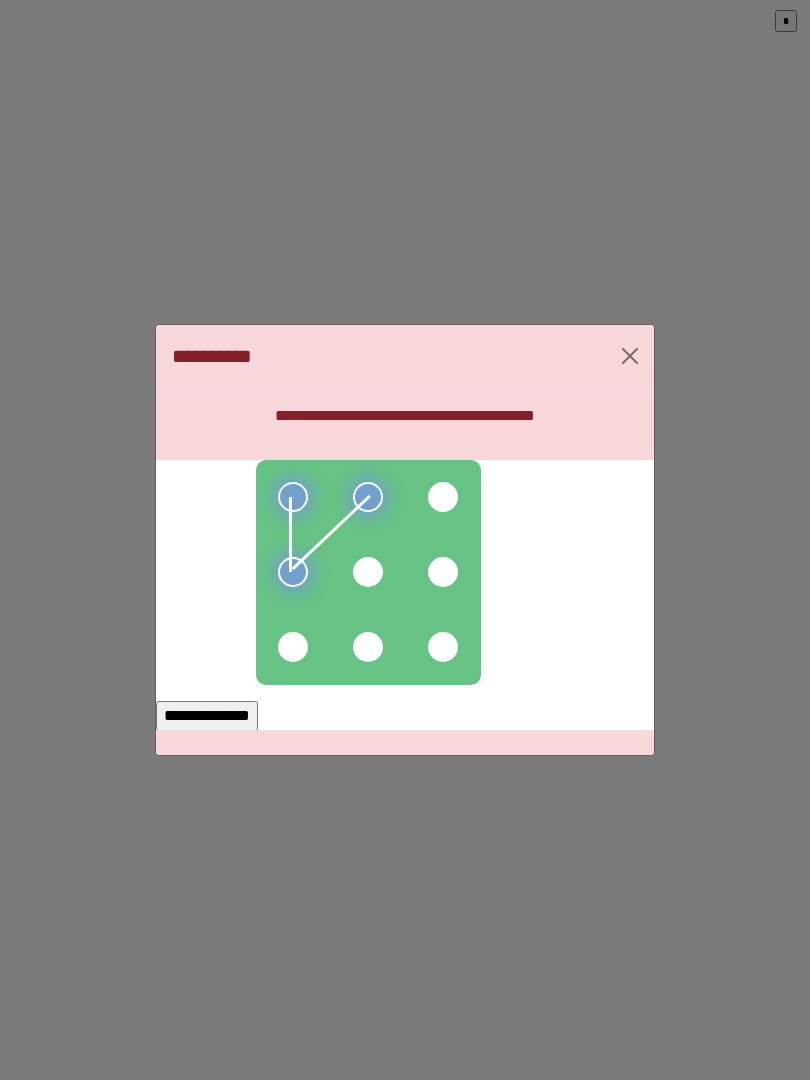 click at bounding box center [293, 647] 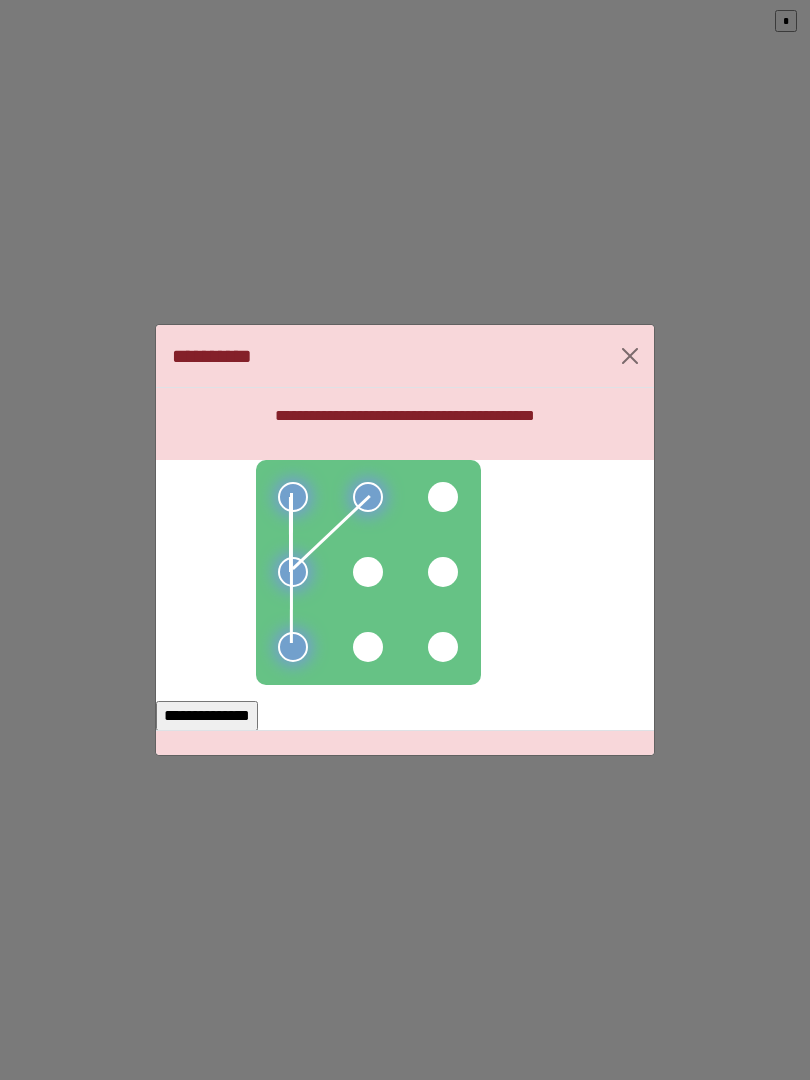 click at bounding box center (368, 572) 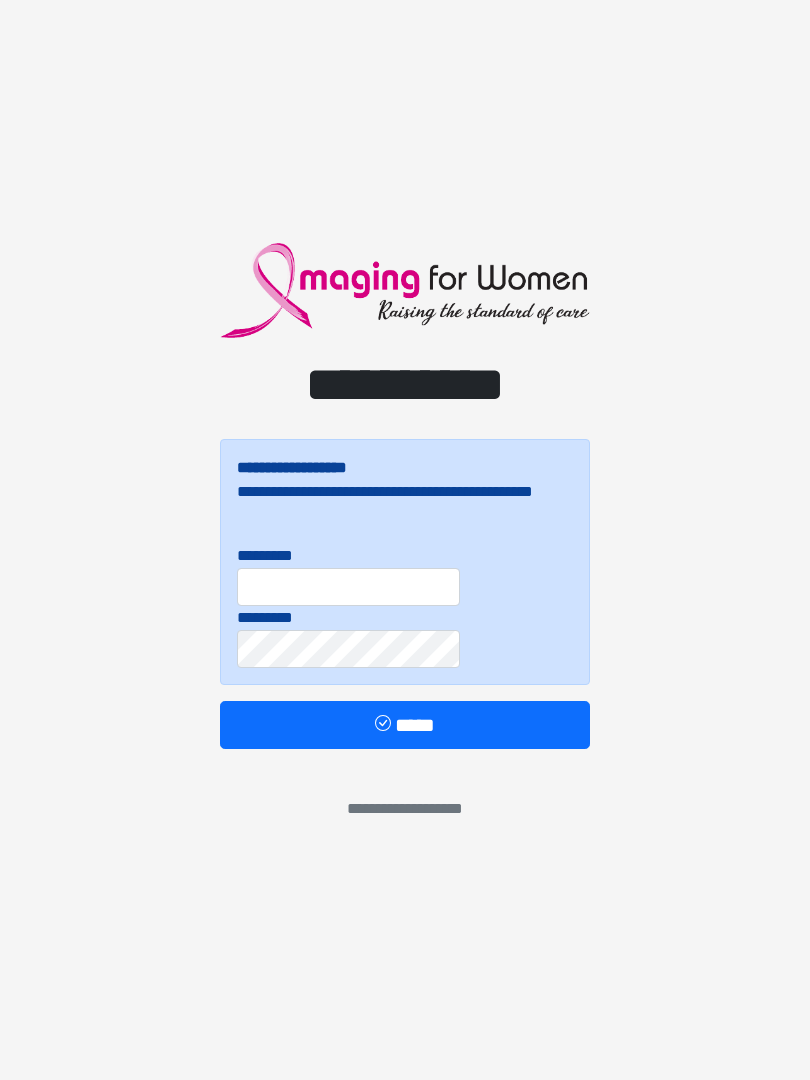 scroll, scrollTop: 0, scrollLeft: 0, axis: both 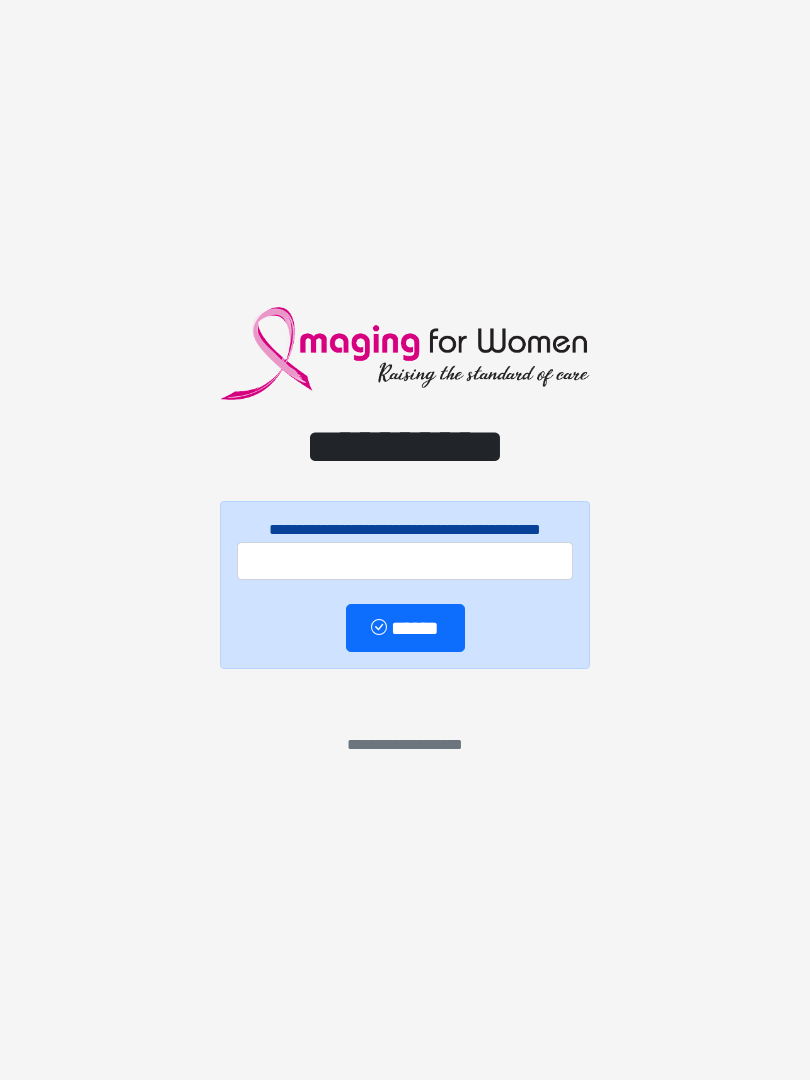 click on "**********" at bounding box center [405, 540] 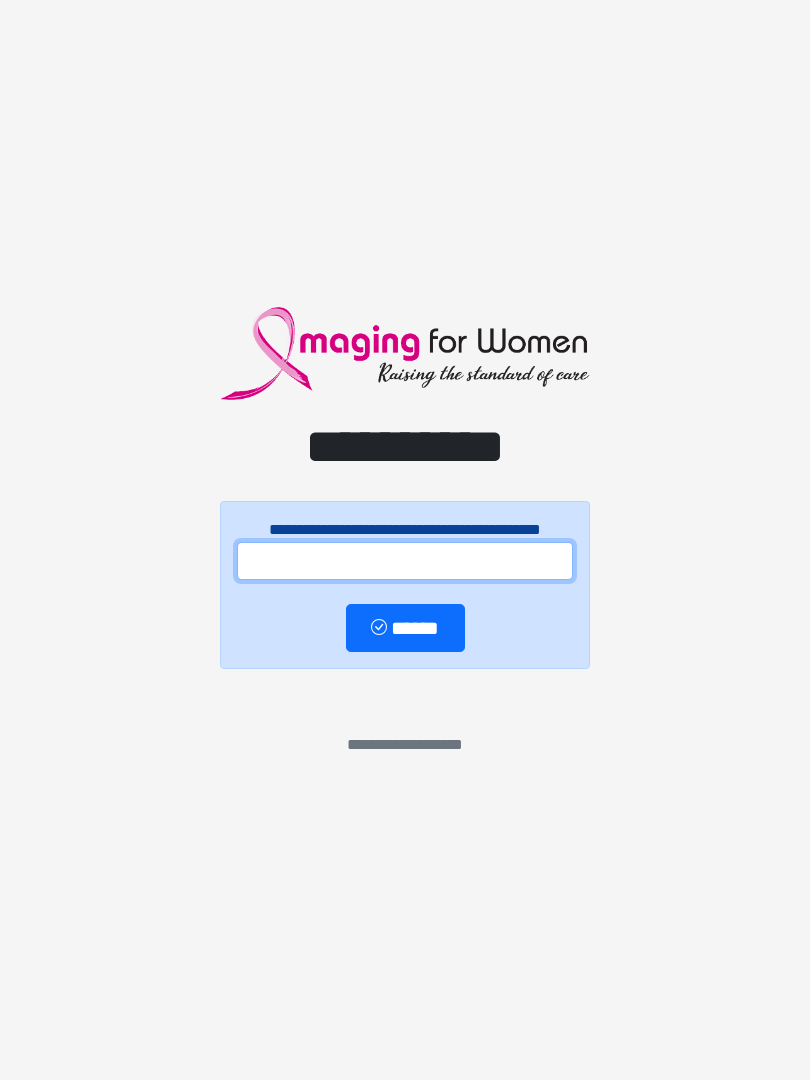 click at bounding box center (405, 561) 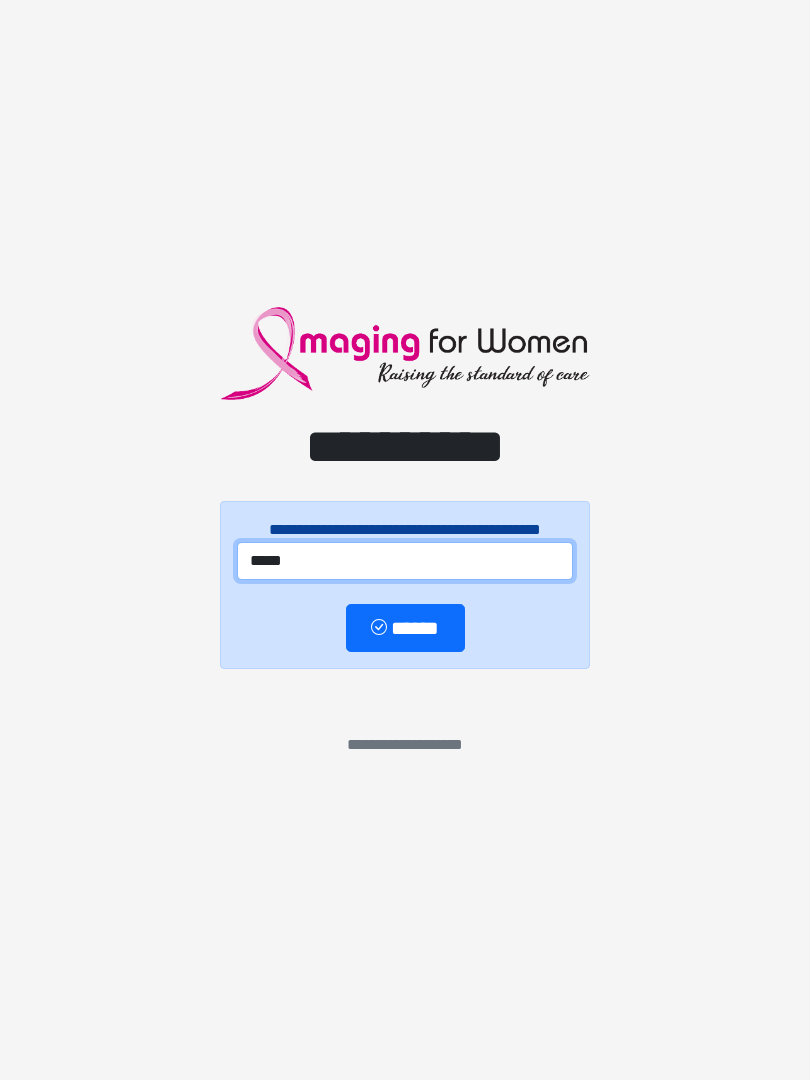 type on "*****" 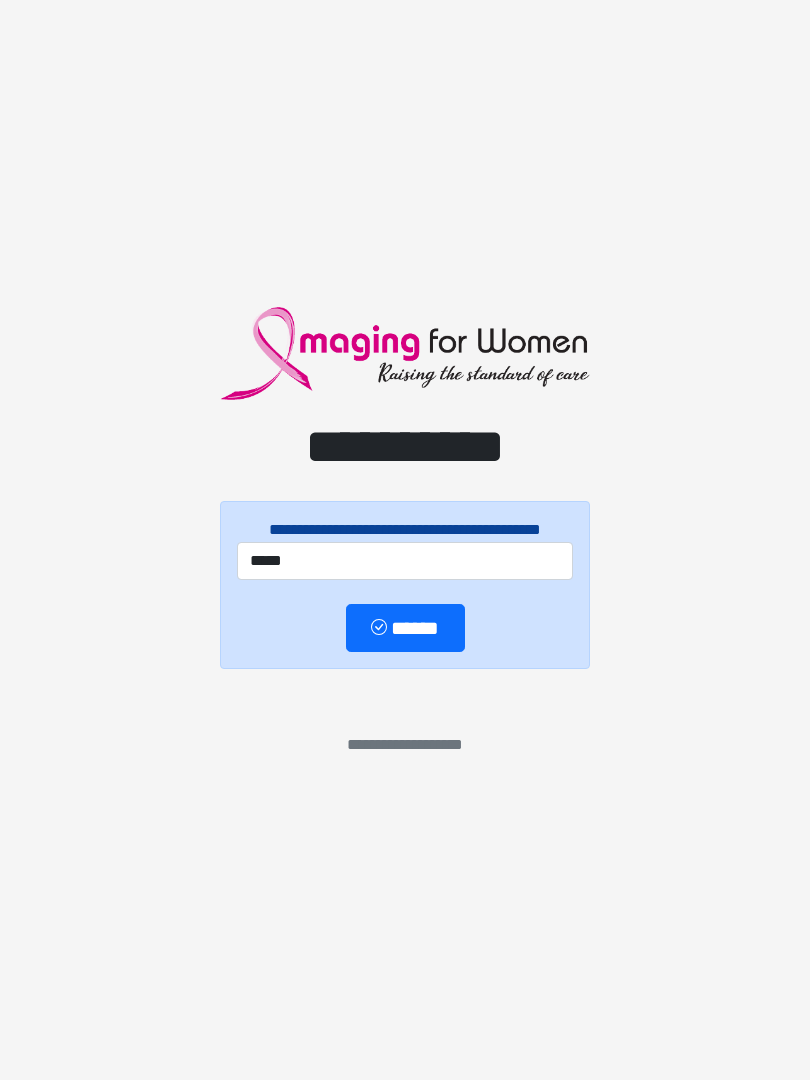 click on "******" at bounding box center (405, 628) 